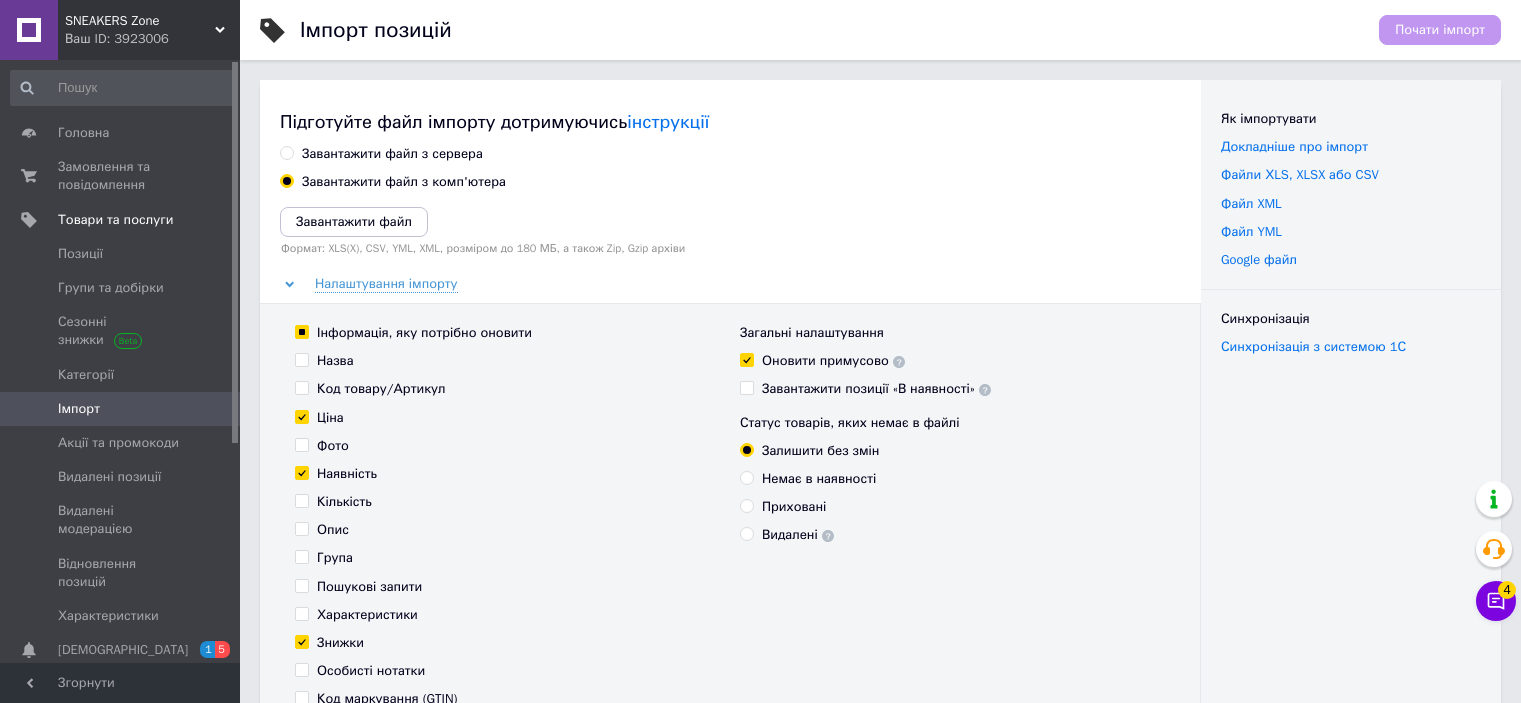 click on "Ваш ID: 3923006" at bounding box center (152, 39) 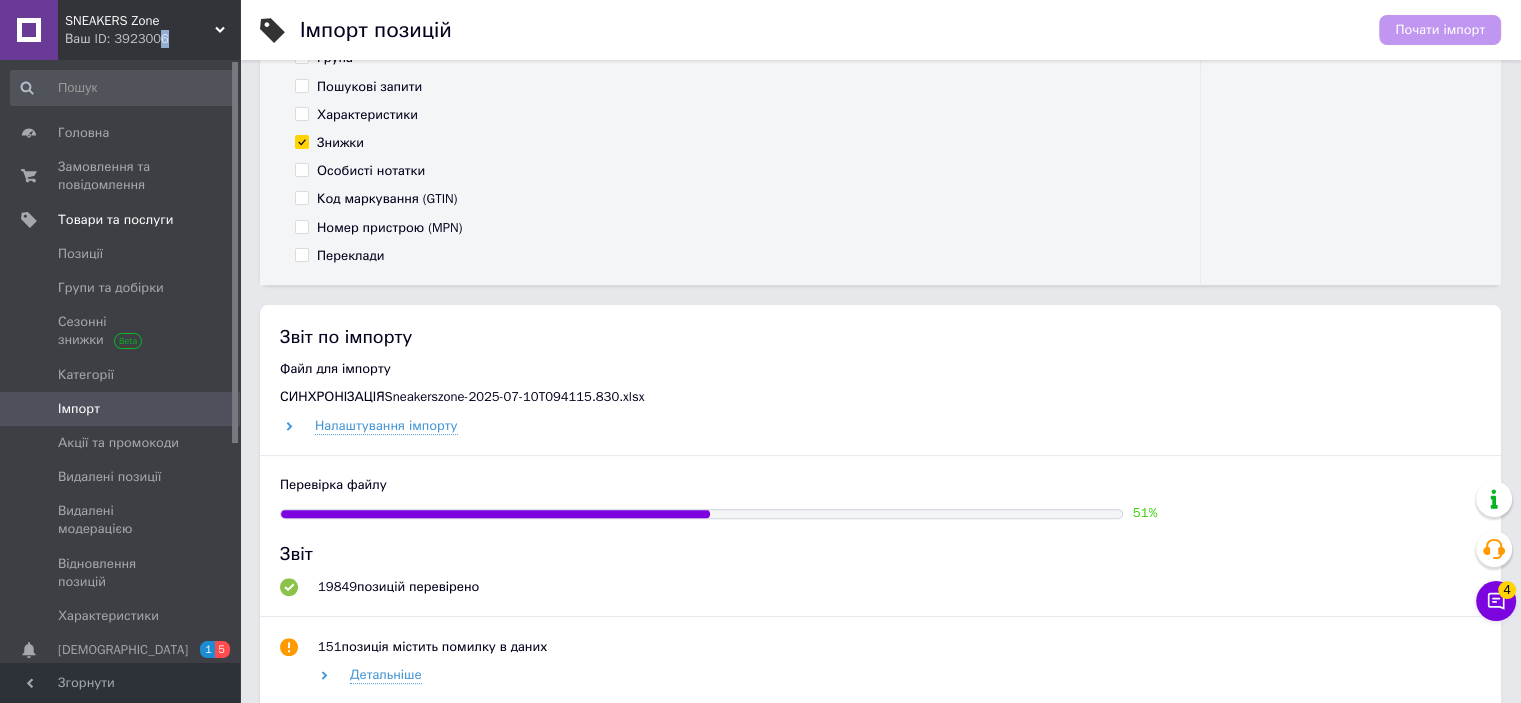scroll, scrollTop: 500, scrollLeft: 0, axis: vertical 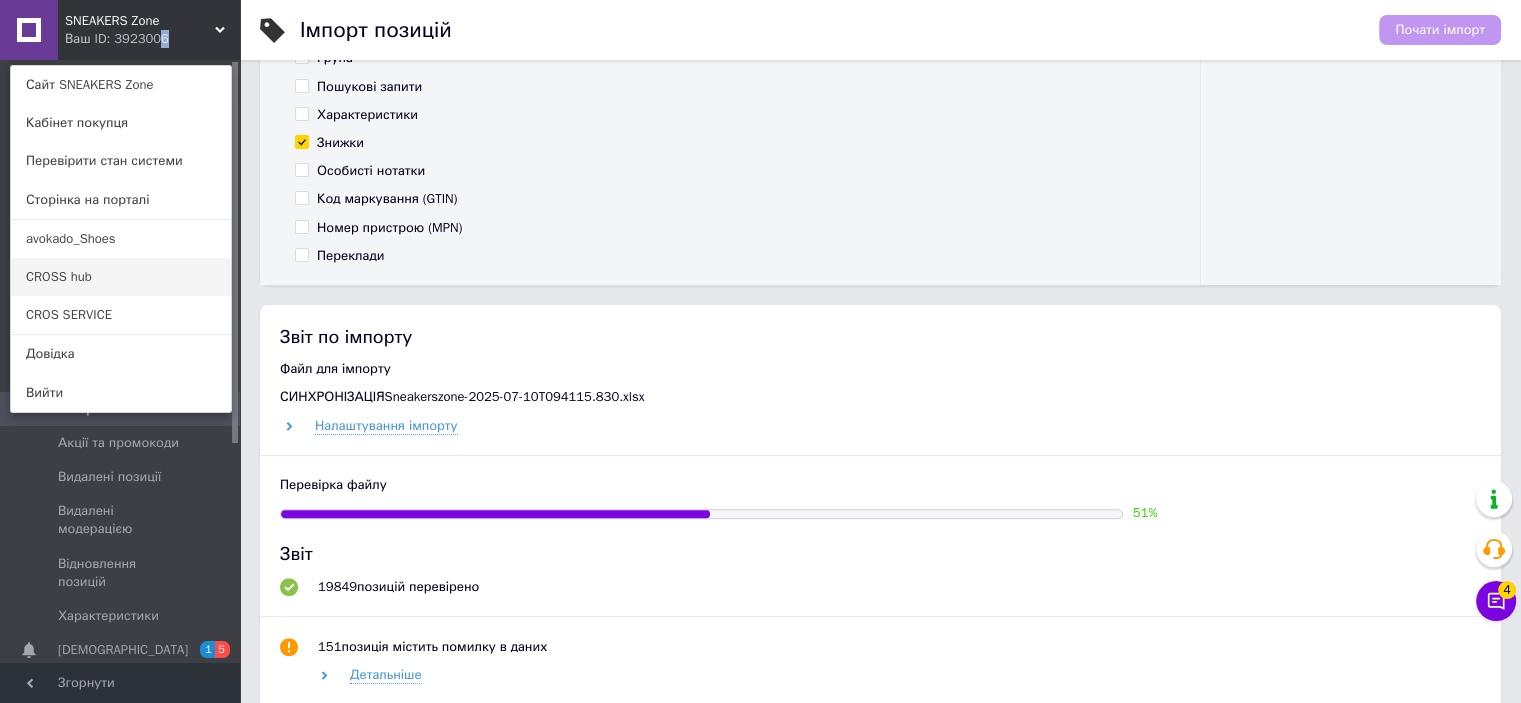 click on "CROSS hub" at bounding box center [121, 277] 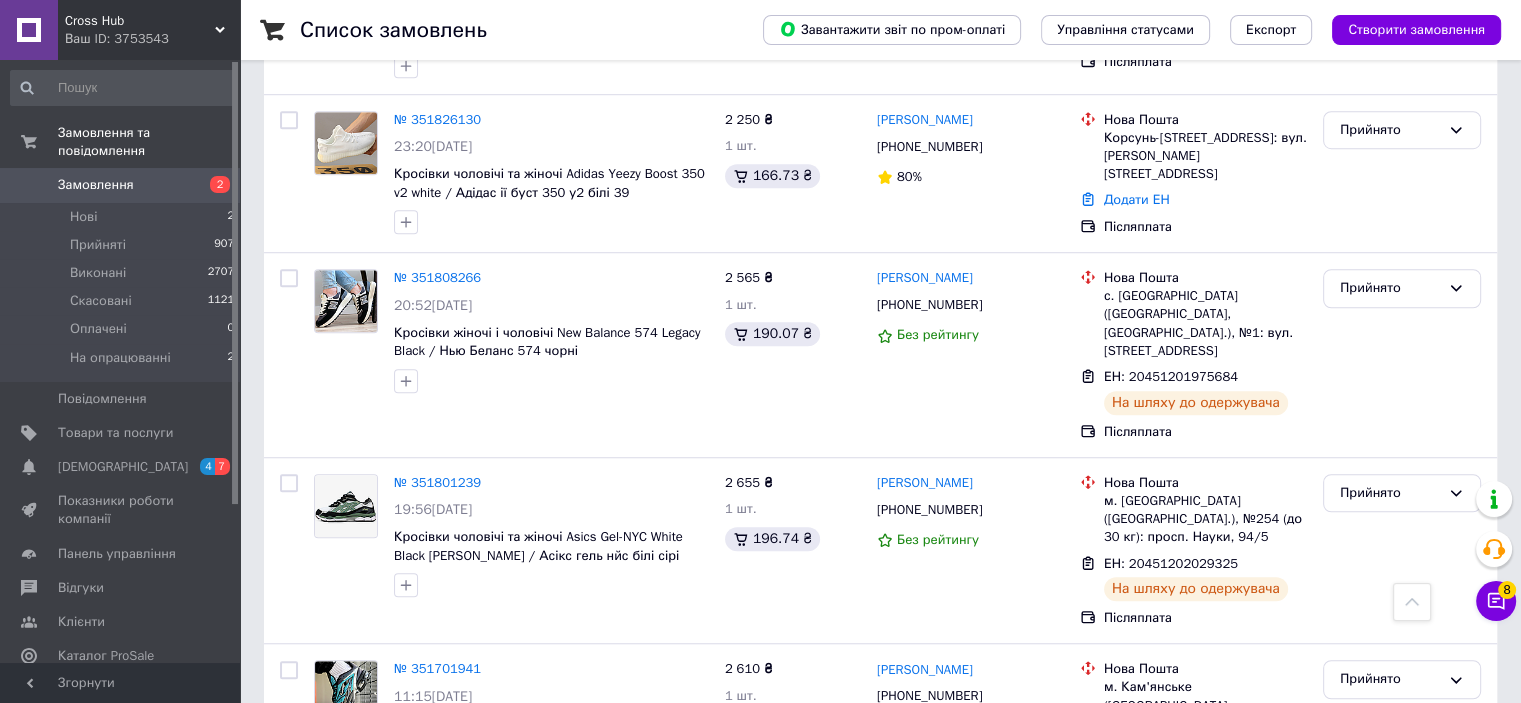 scroll, scrollTop: 1400, scrollLeft: 0, axis: vertical 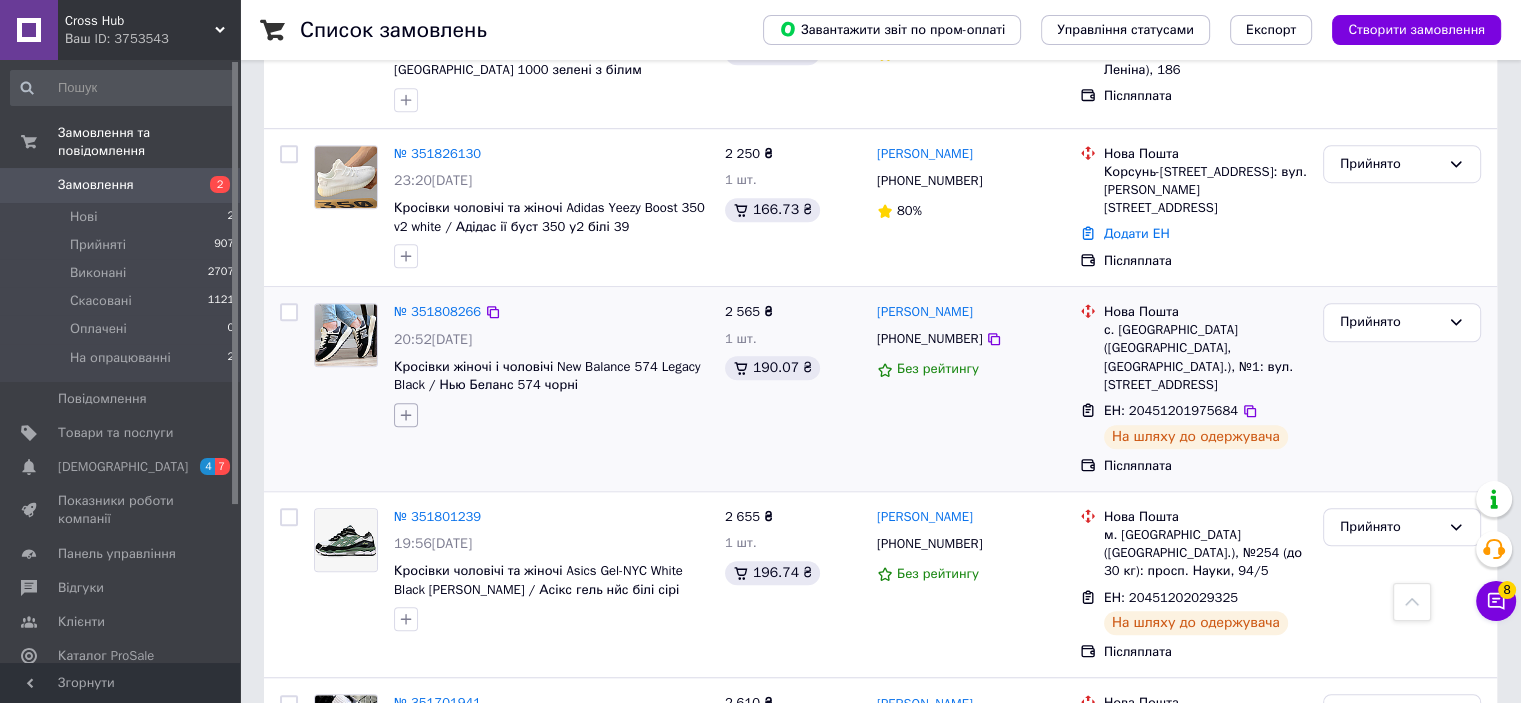 click 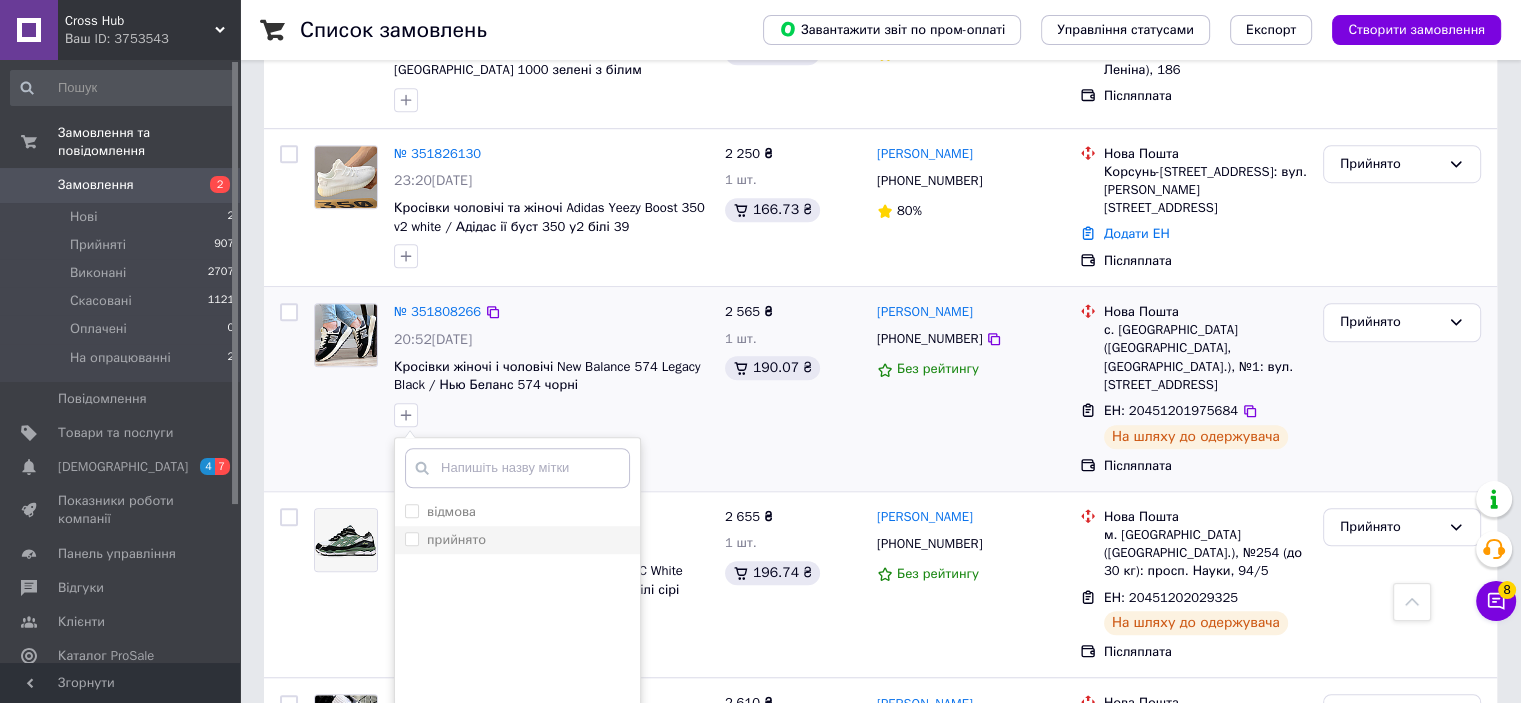 drag, startPoint x: 465, startPoint y: 480, endPoint x: 492, endPoint y: 583, distance: 106.48004 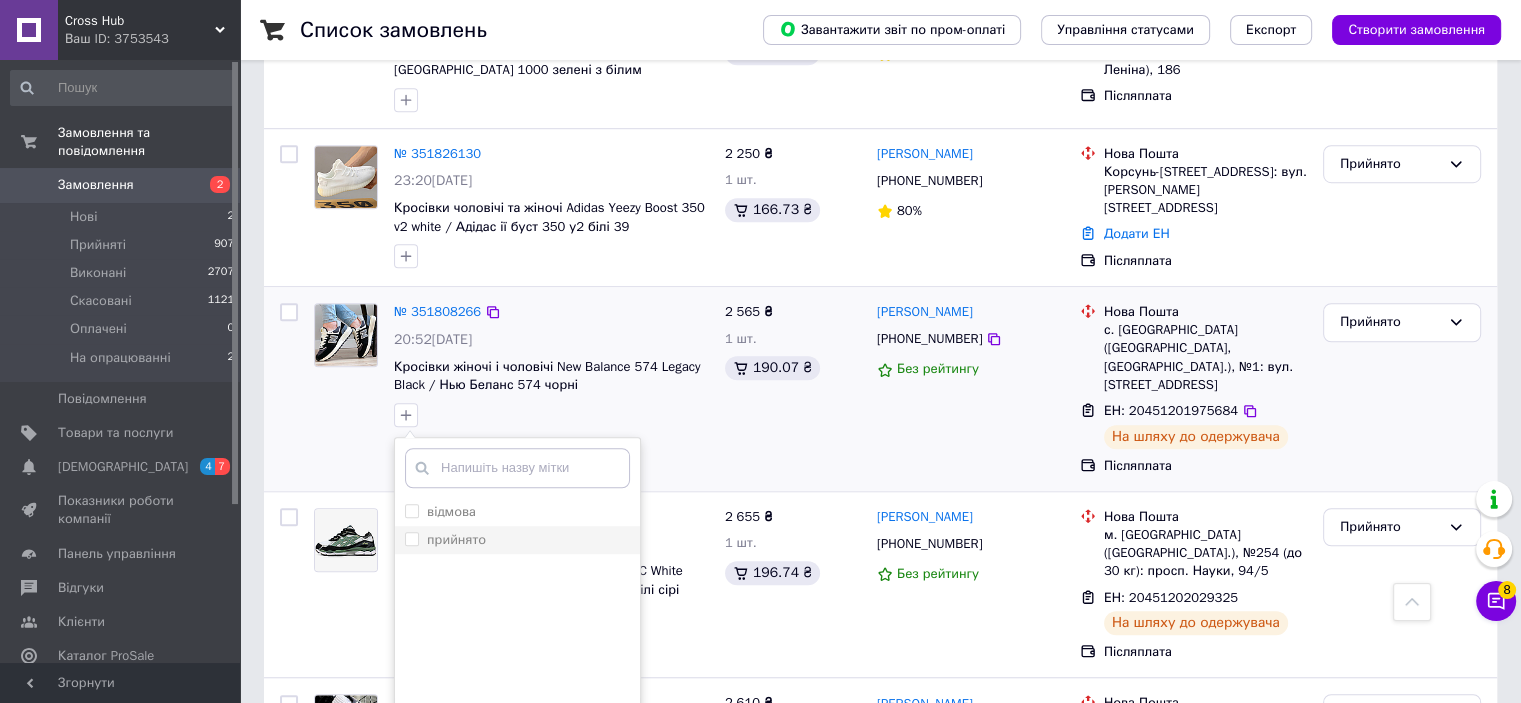 click on "прийнято" at bounding box center [456, 539] 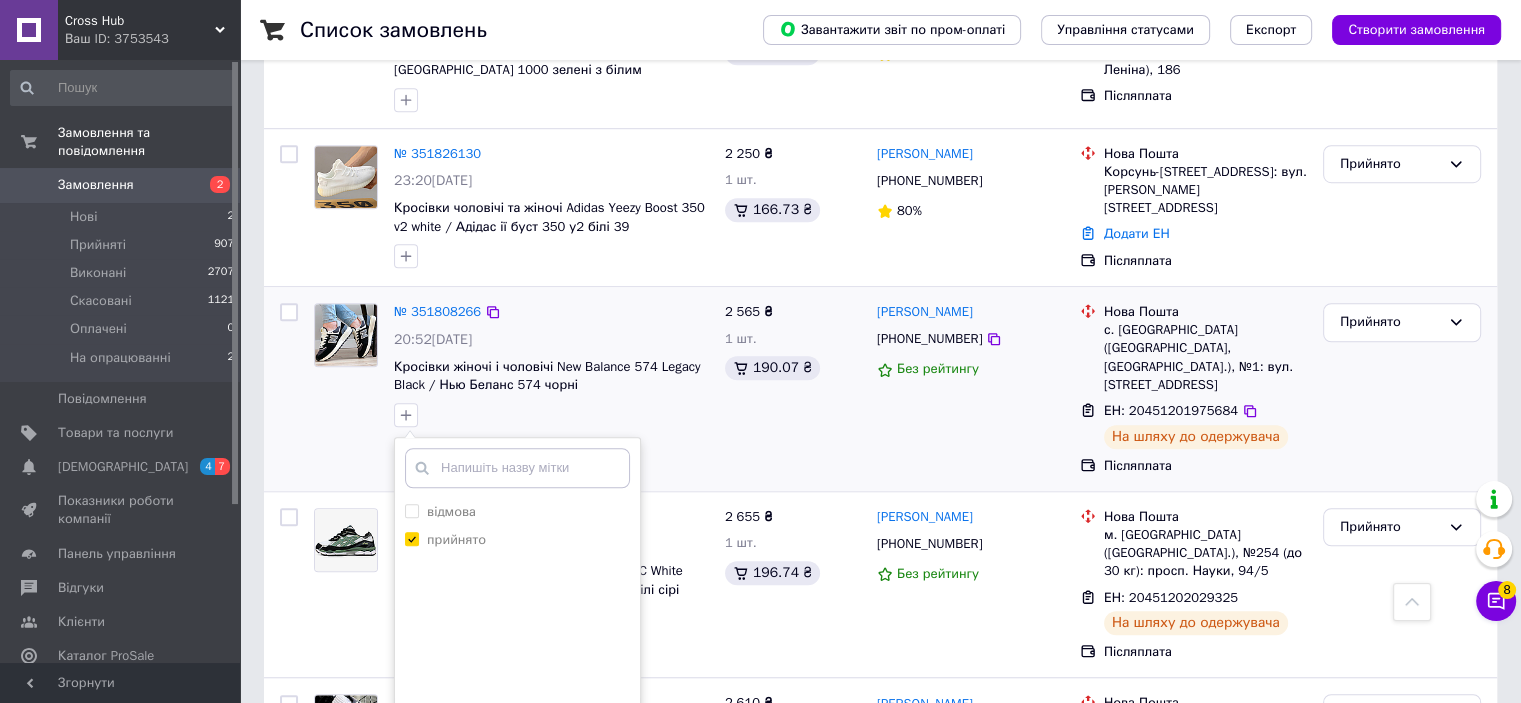 checkbox on "true" 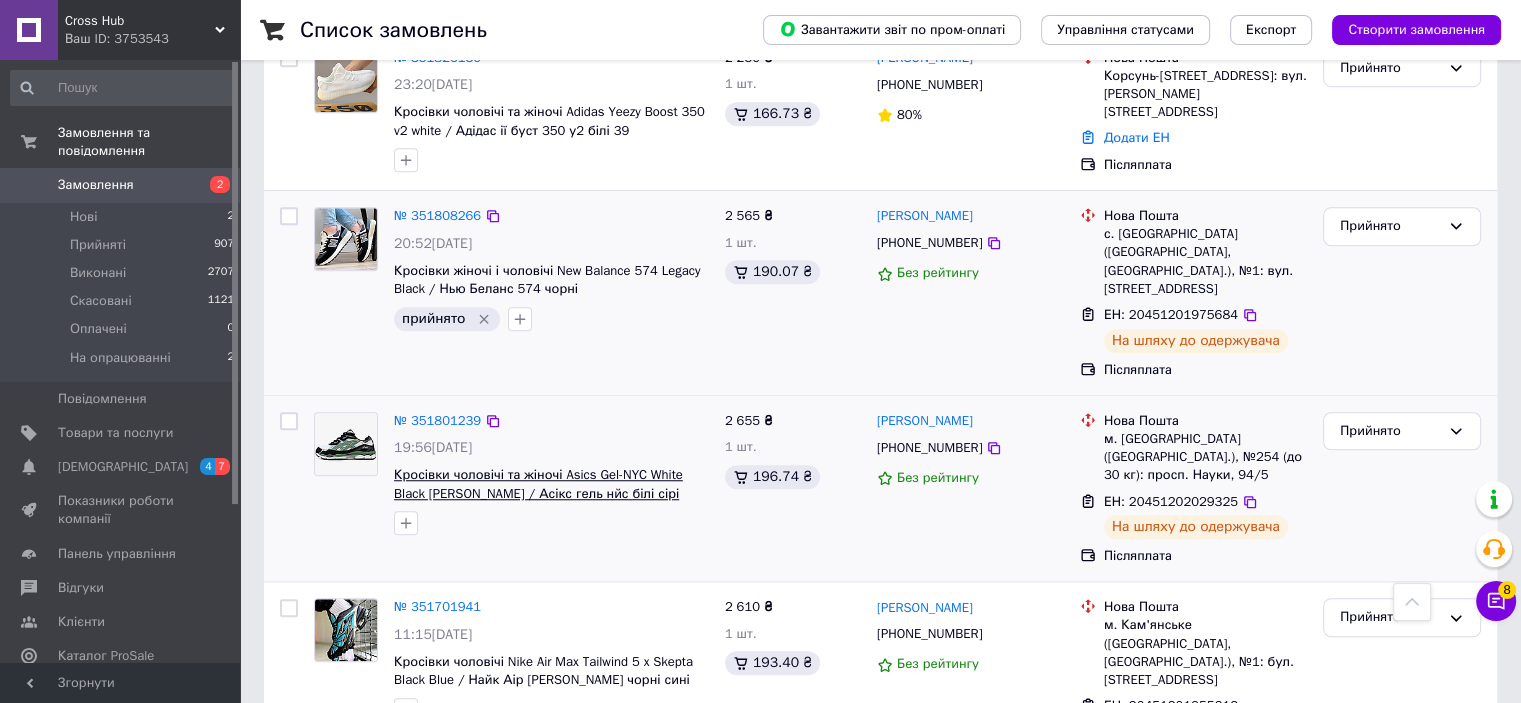 scroll, scrollTop: 1500, scrollLeft: 0, axis: vertical 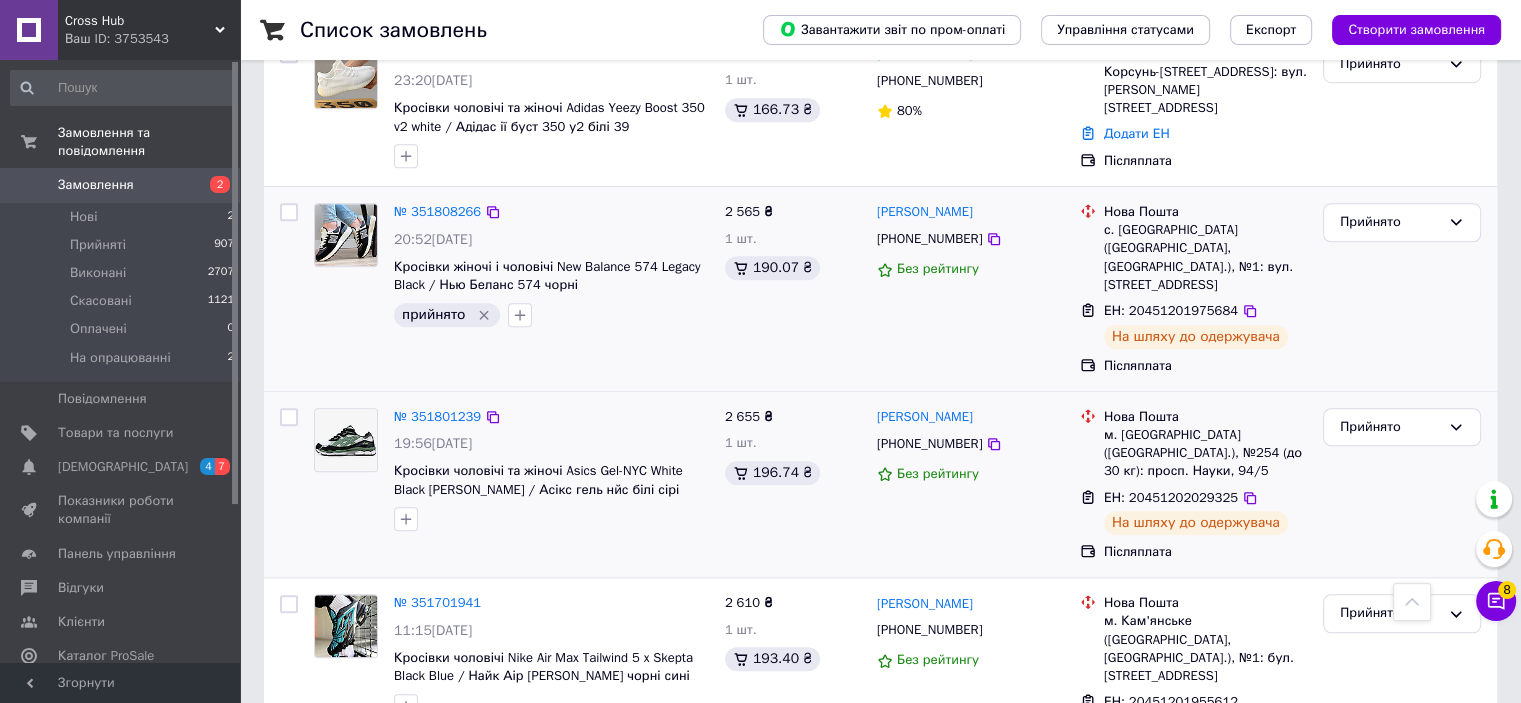 drag, startPoint x: 416, startPoint y: 438, endPoint x: 422, endPoint y: 461, distance: 23.769728 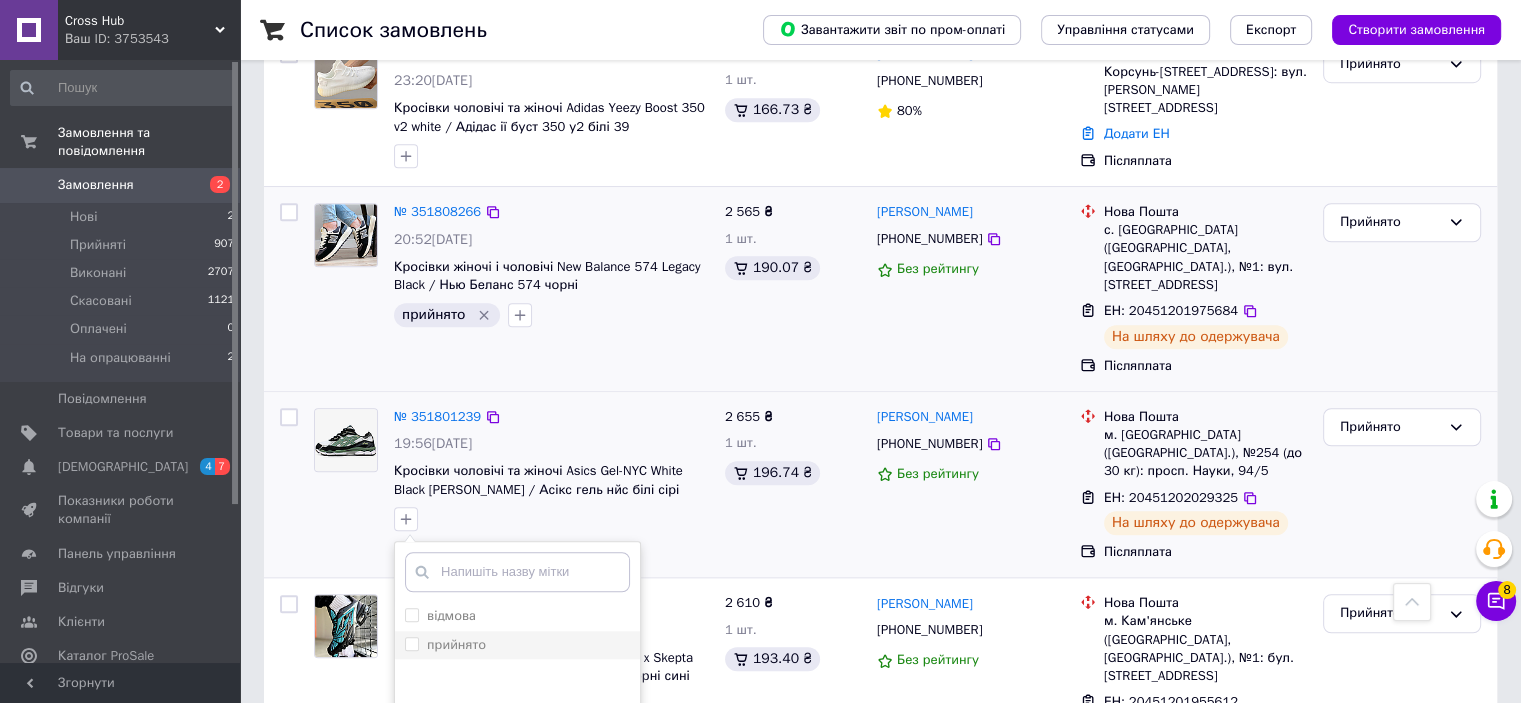 click on "прийнято" at bounding box center (517, 645) 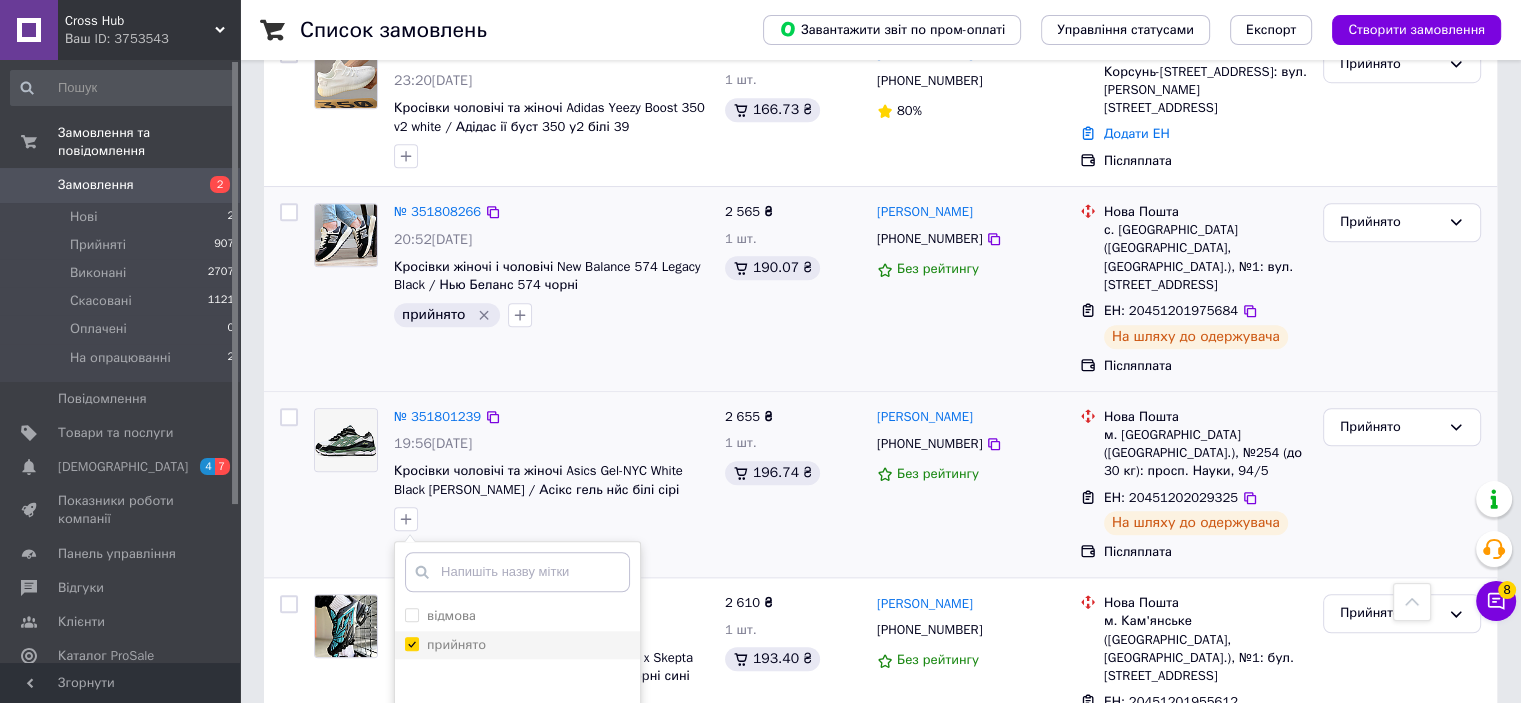 checkbox on "true" 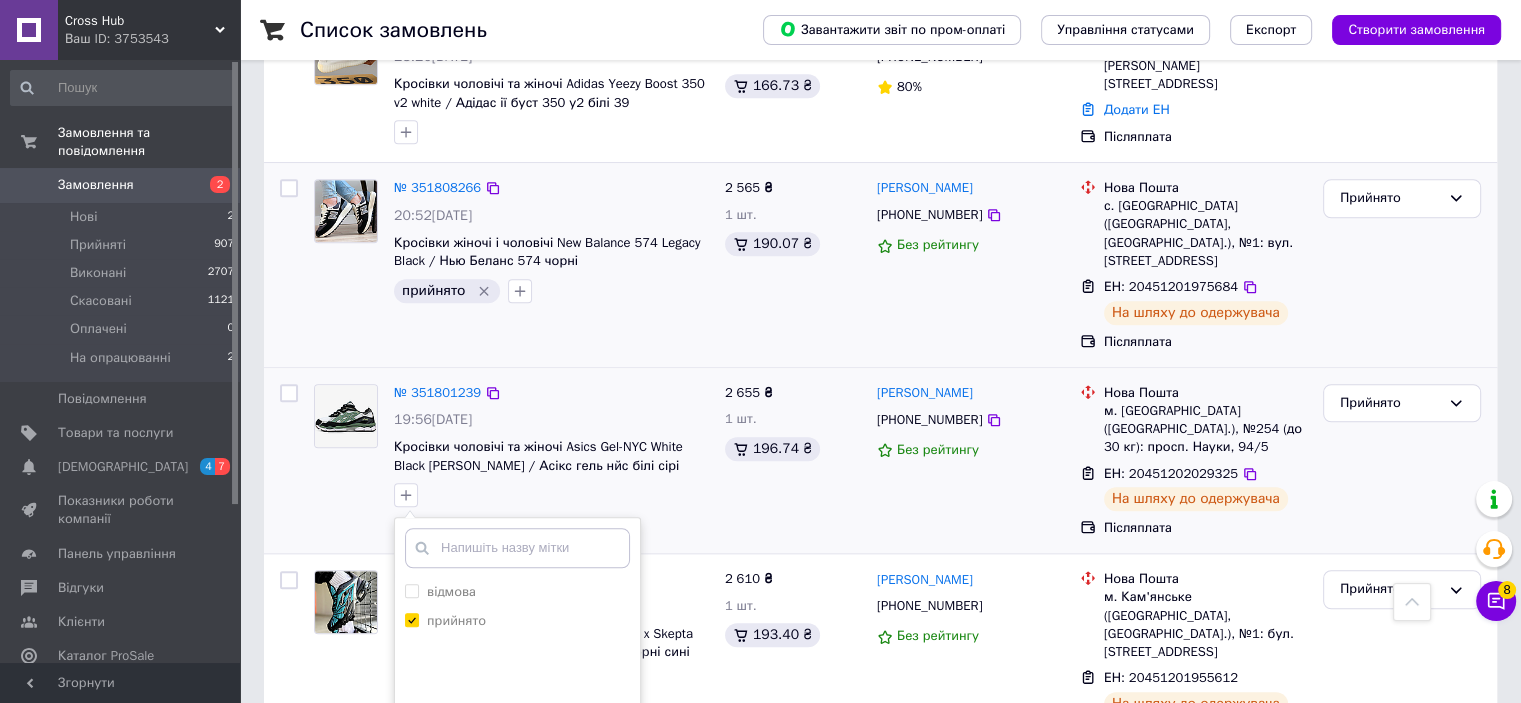 scroll, scrollTop: 1600, scrollLeft: 0, axis: vertical 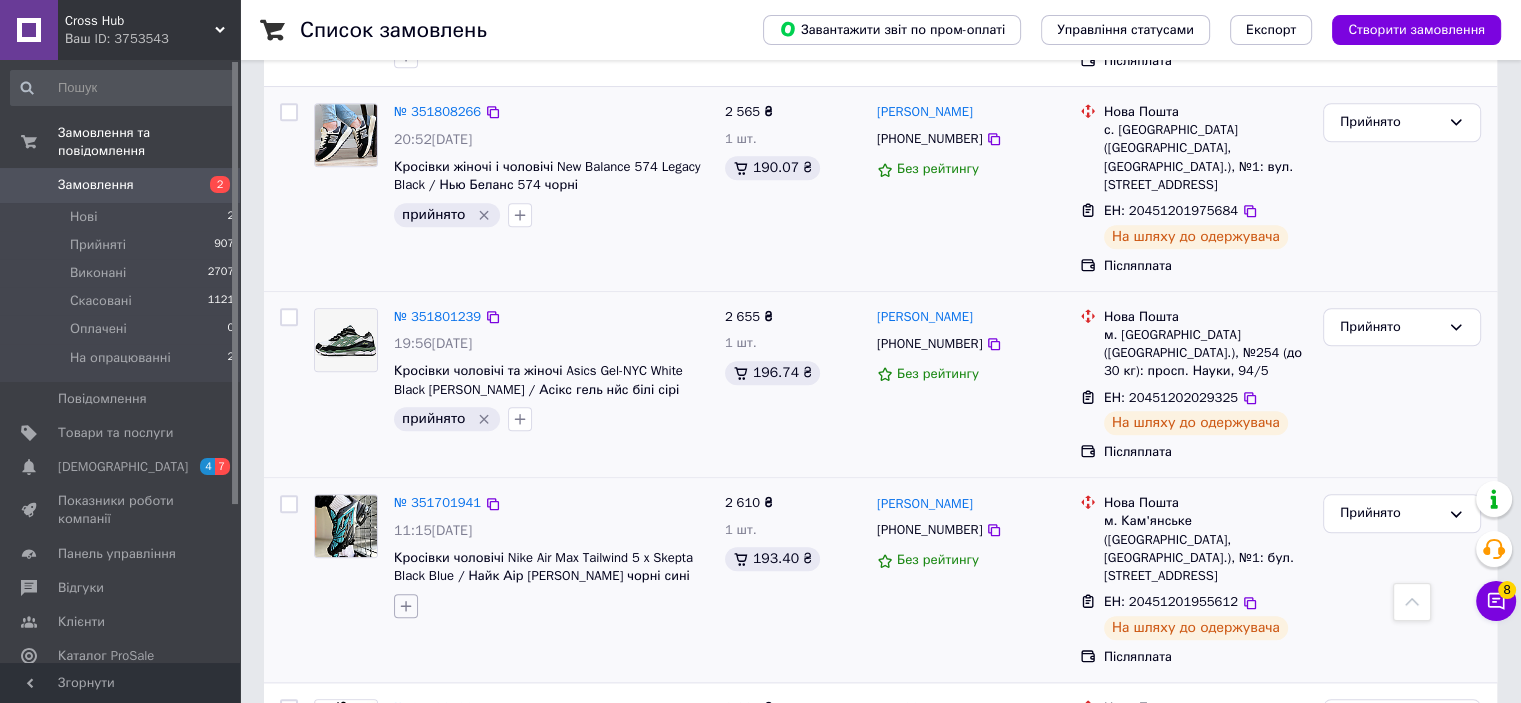 click 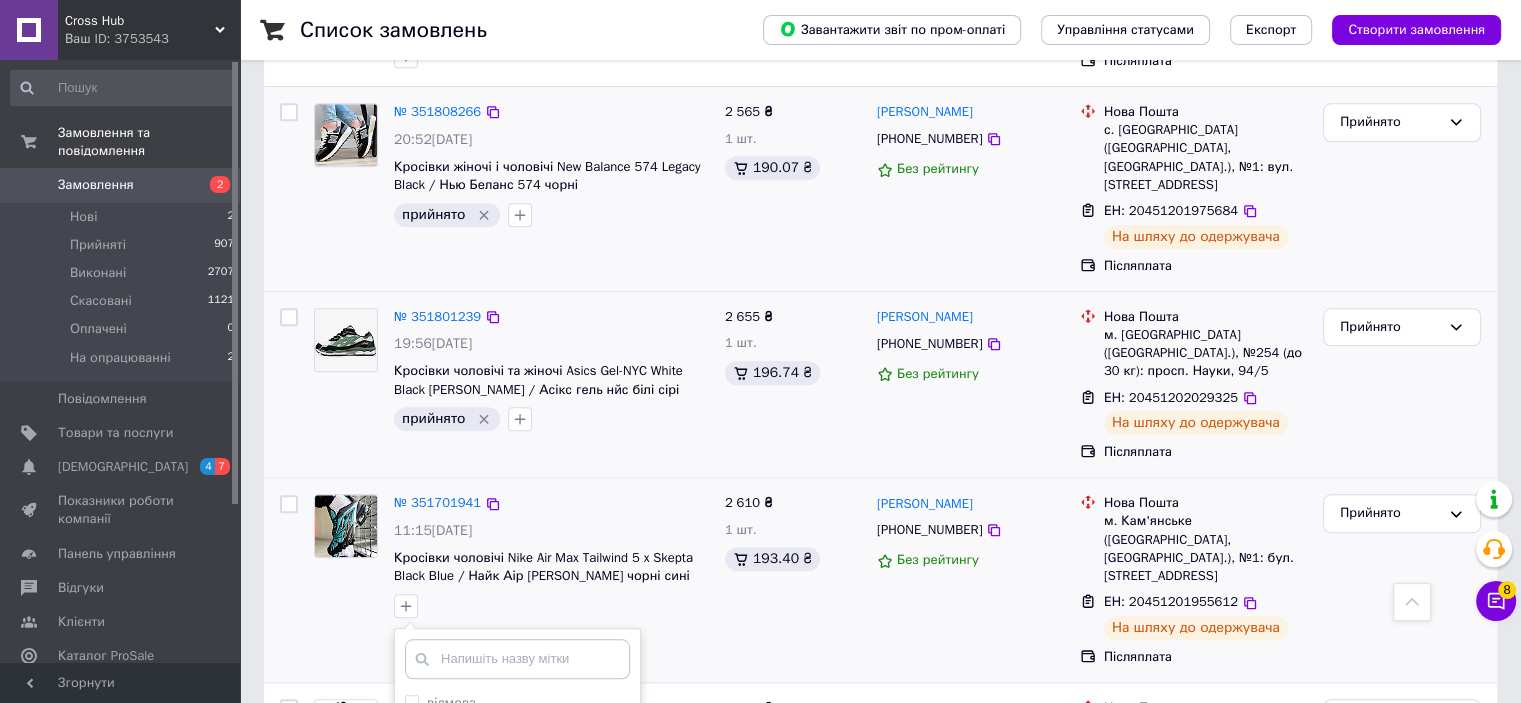 click on "прийнято" at bounding box center (456, 730) 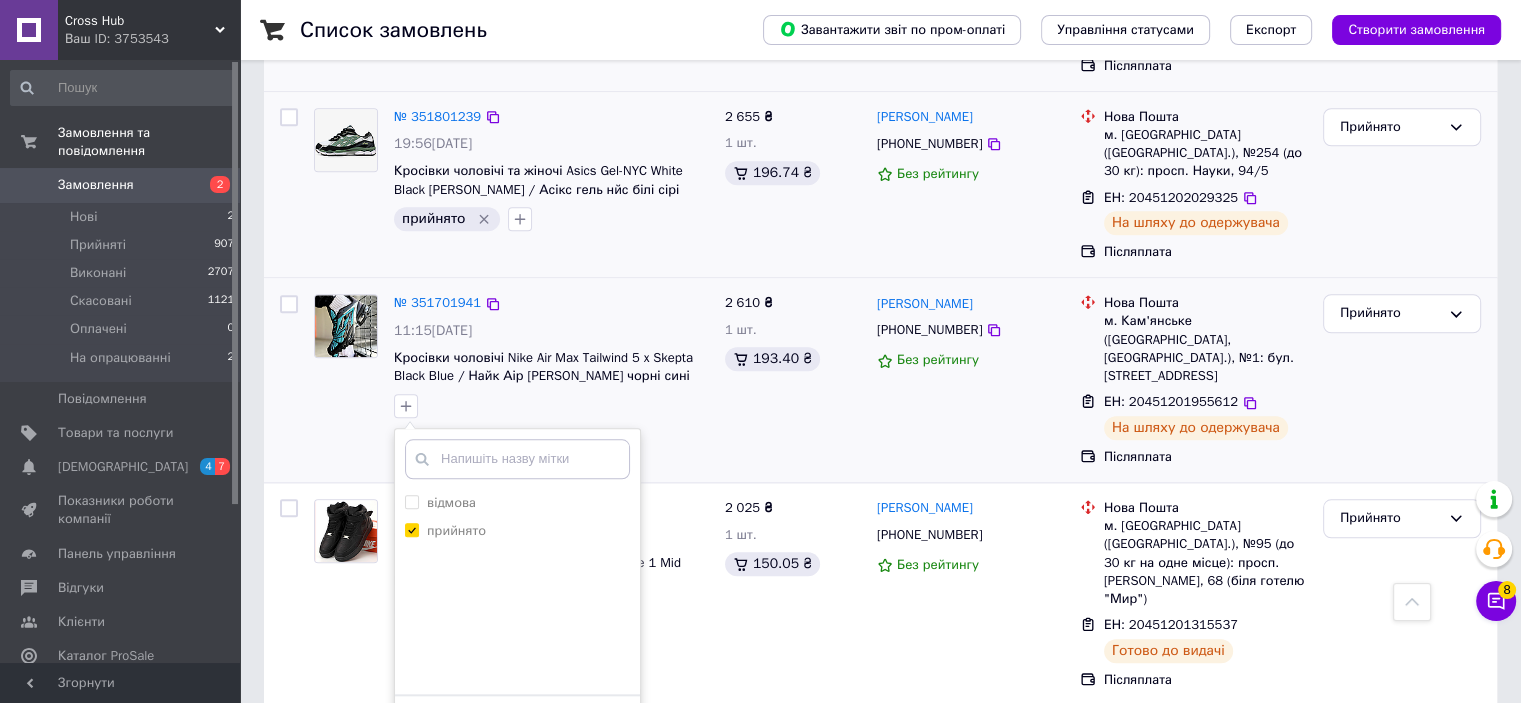click on "Додати мітку" at bounding box center [517, 725] 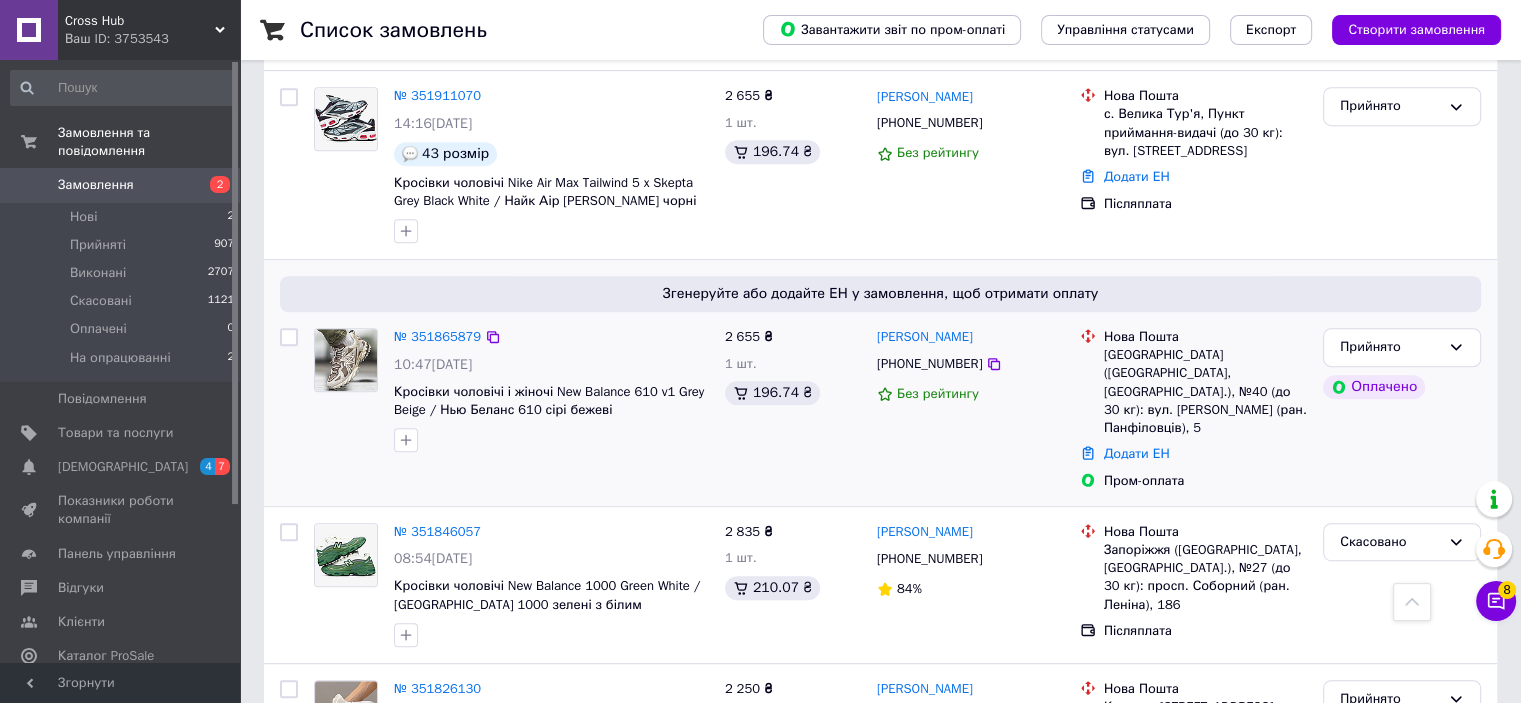 scroll, scrollTop: 900, scrollLeft: 0, axis: vertical 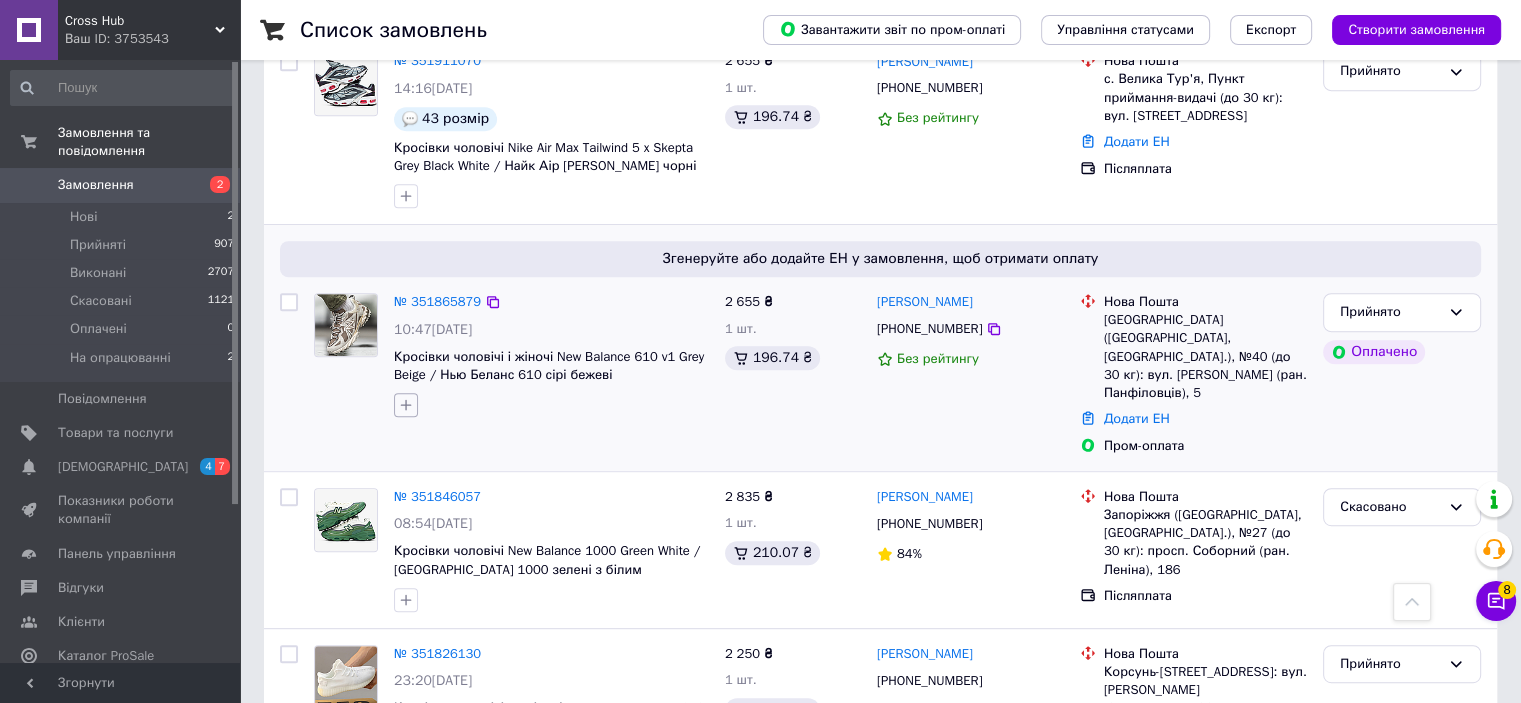 click 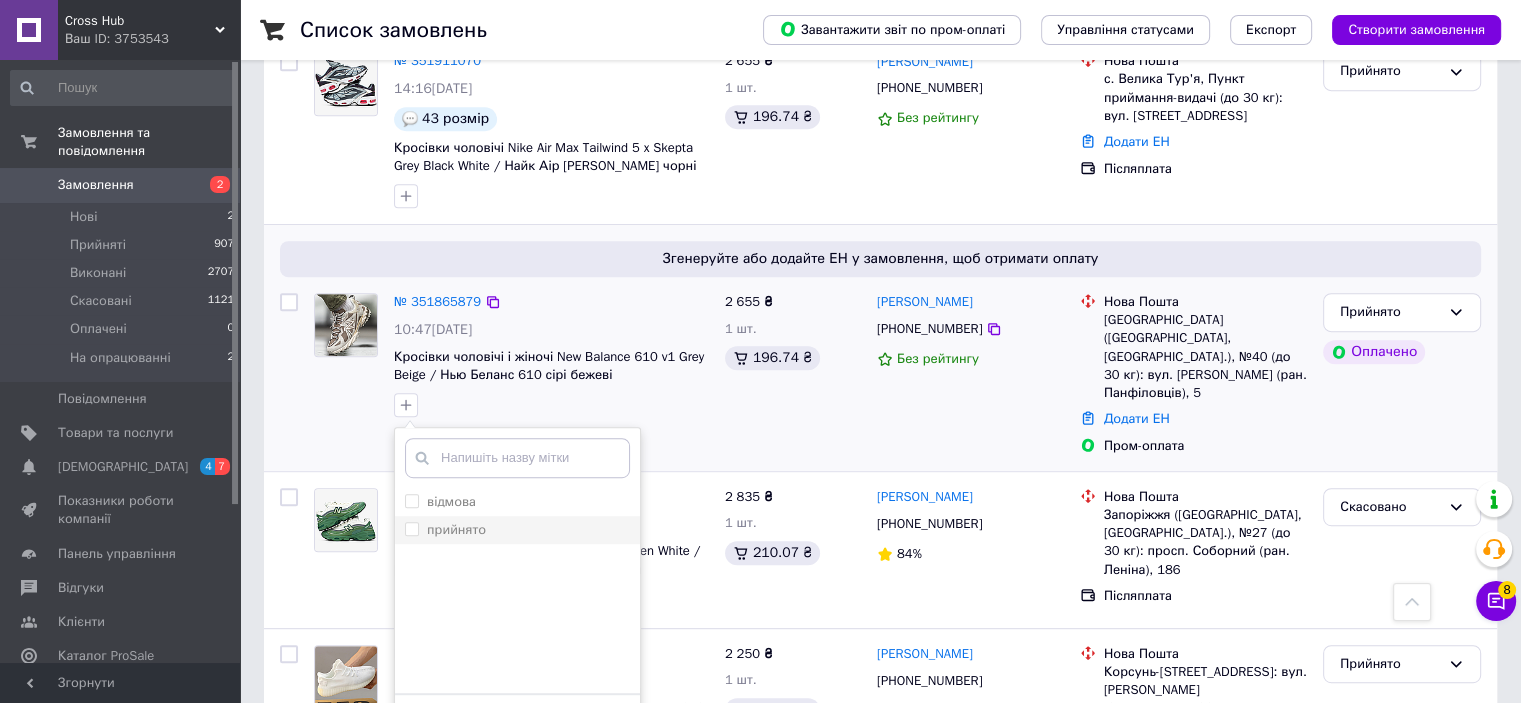 click on "прийнято" at bounding box center (456, 529) 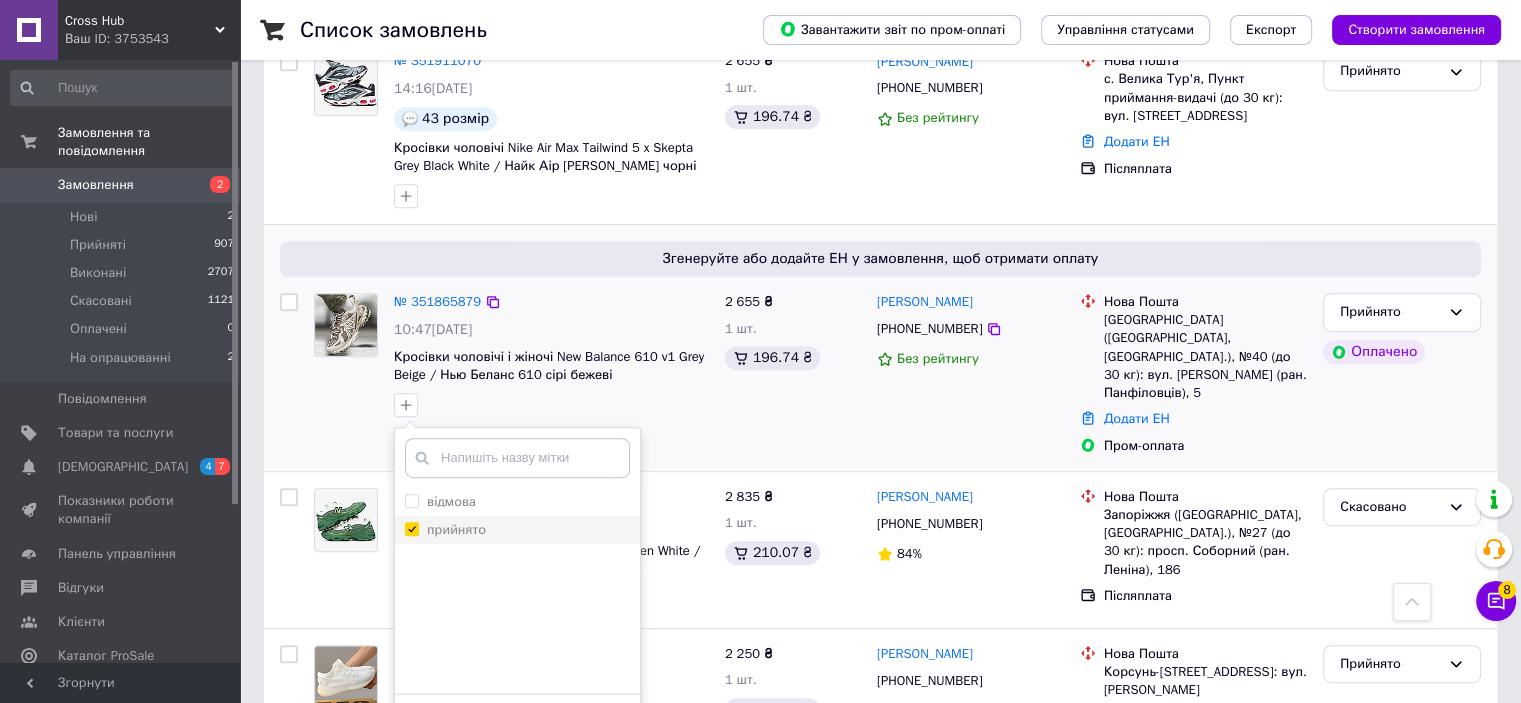 checkbox on "true" 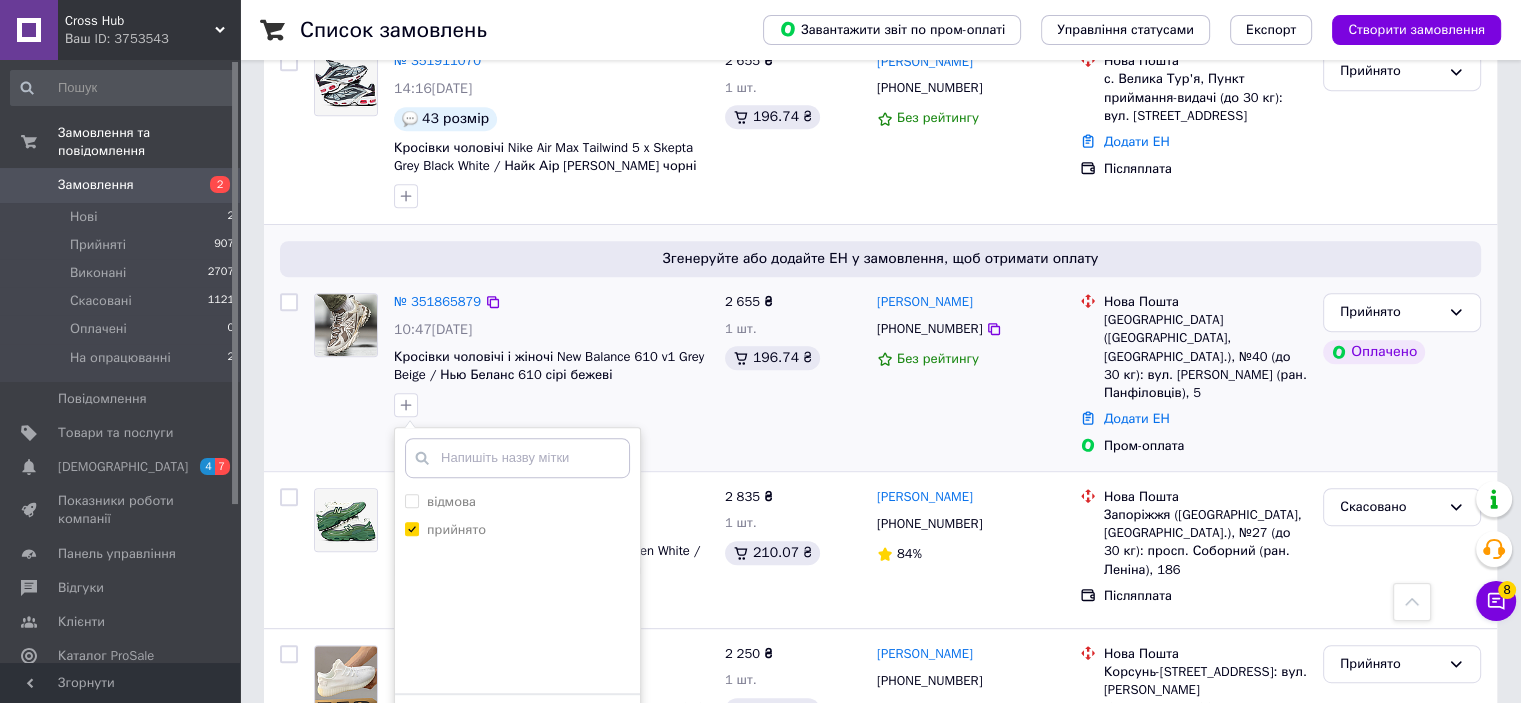 click on "Додати мітку" at bounding box center (517, 724) 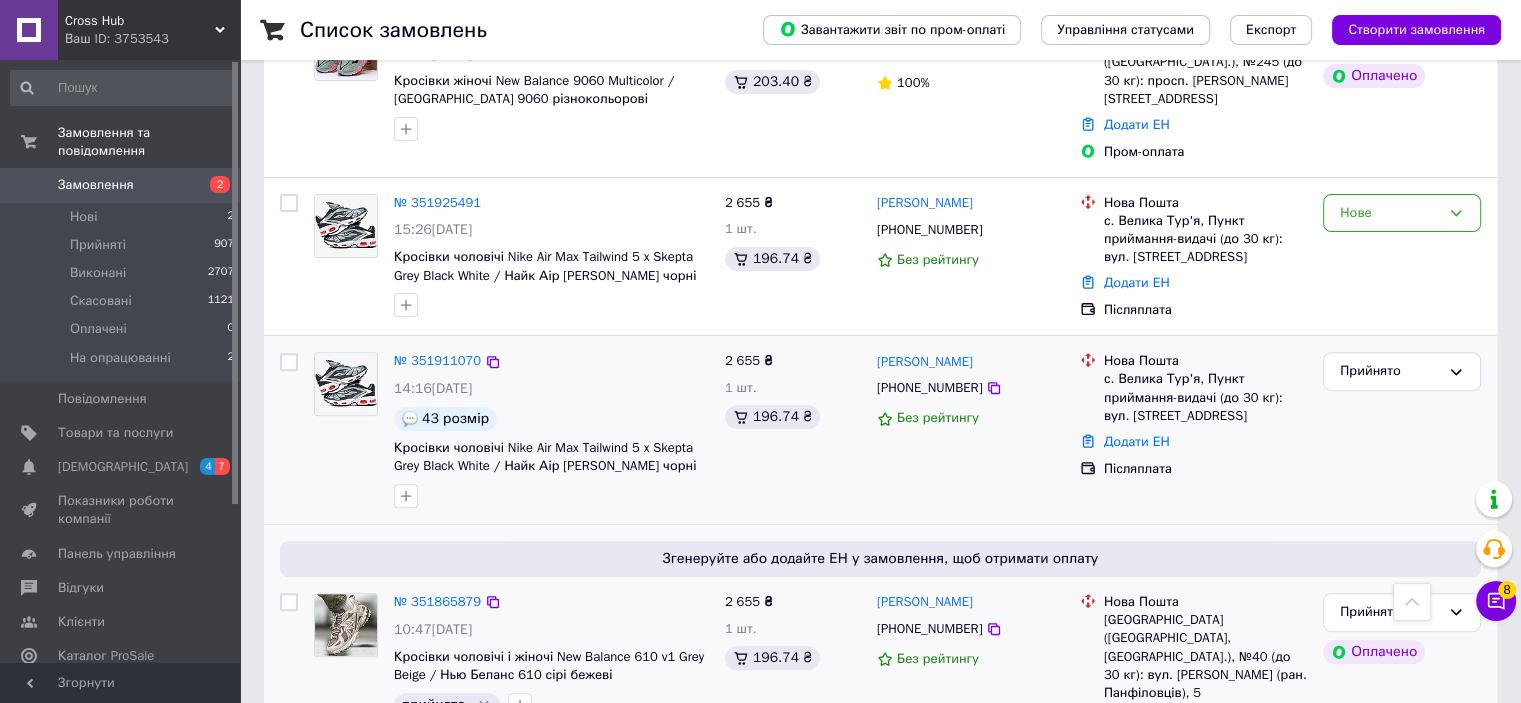 scroll, scrollTop: 500, scrollLeft: 0, axis: vertical 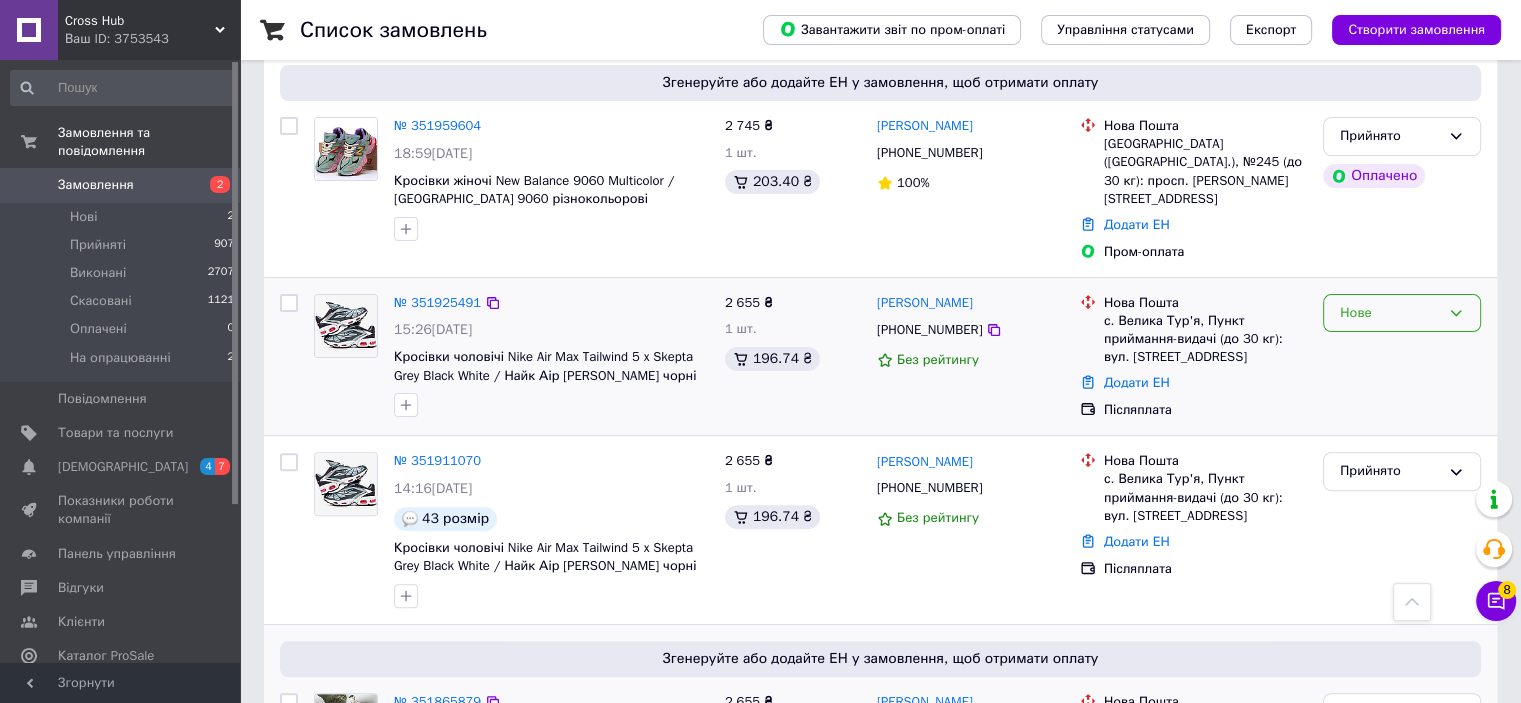 click on "Нове" at bounding box center [1390, 313] 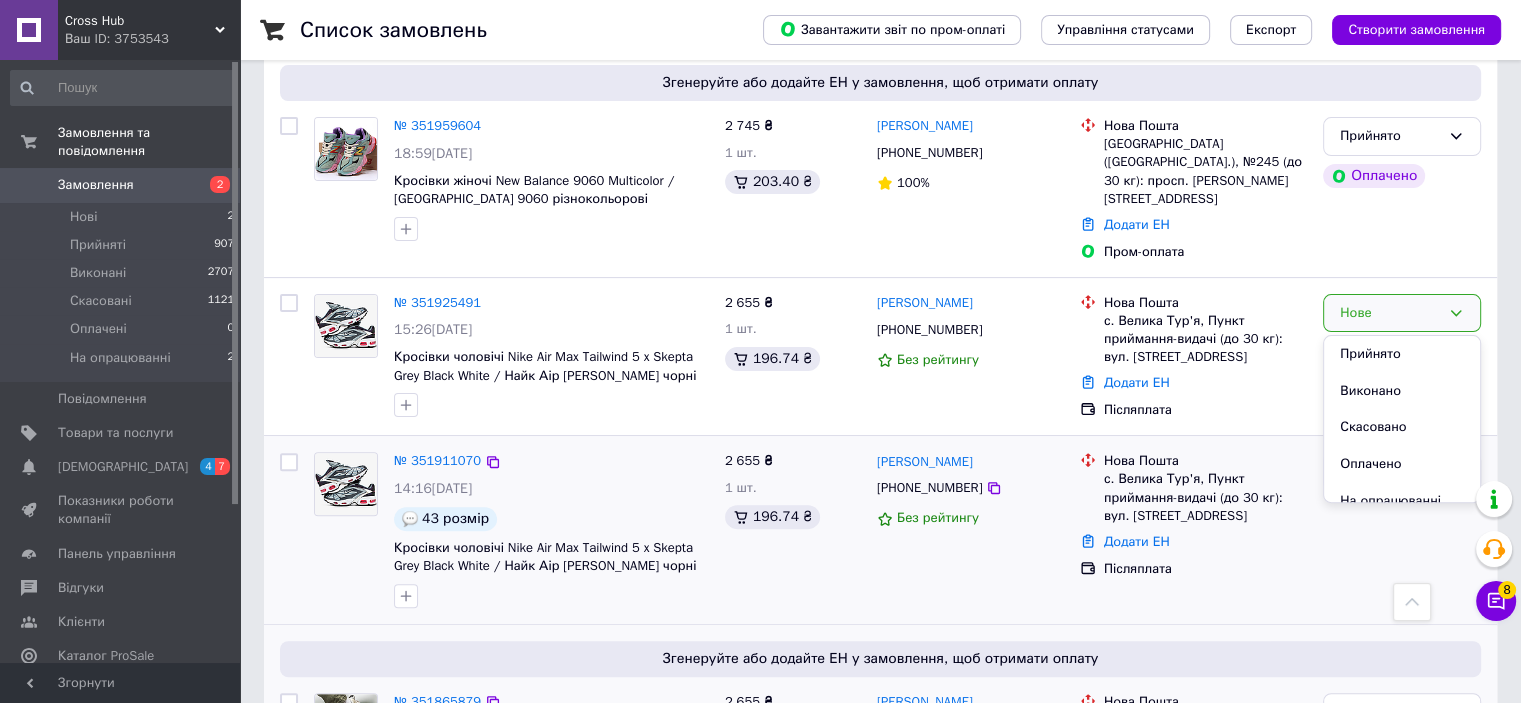 click on "Скасовано" at bounding box center (1402, 427) 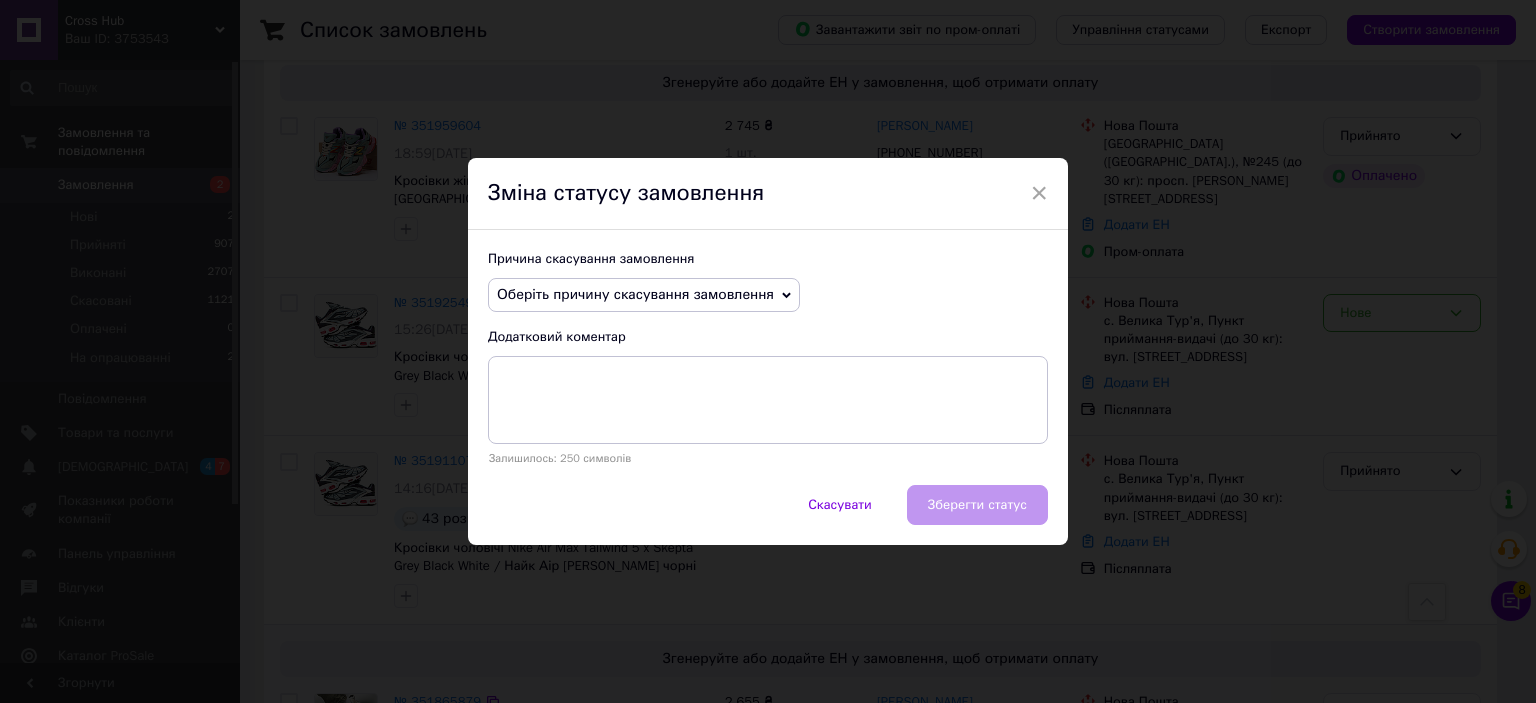 drag, startPoint x: 698, startPoint y: 316, endPoint x: 697, endPoint y: 299, distance: 17.029387 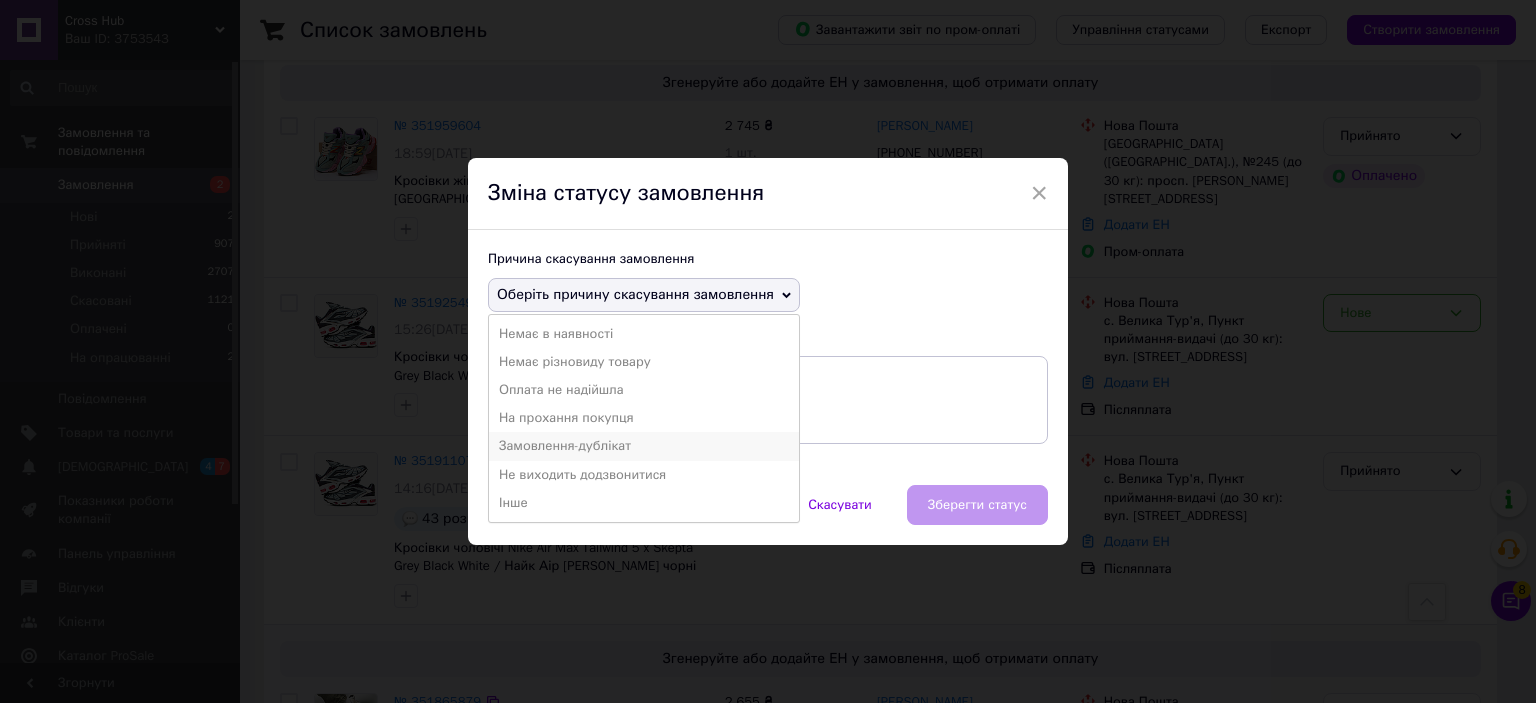 click on "Замовлення-дублікат" at bounding box center (644, 446) 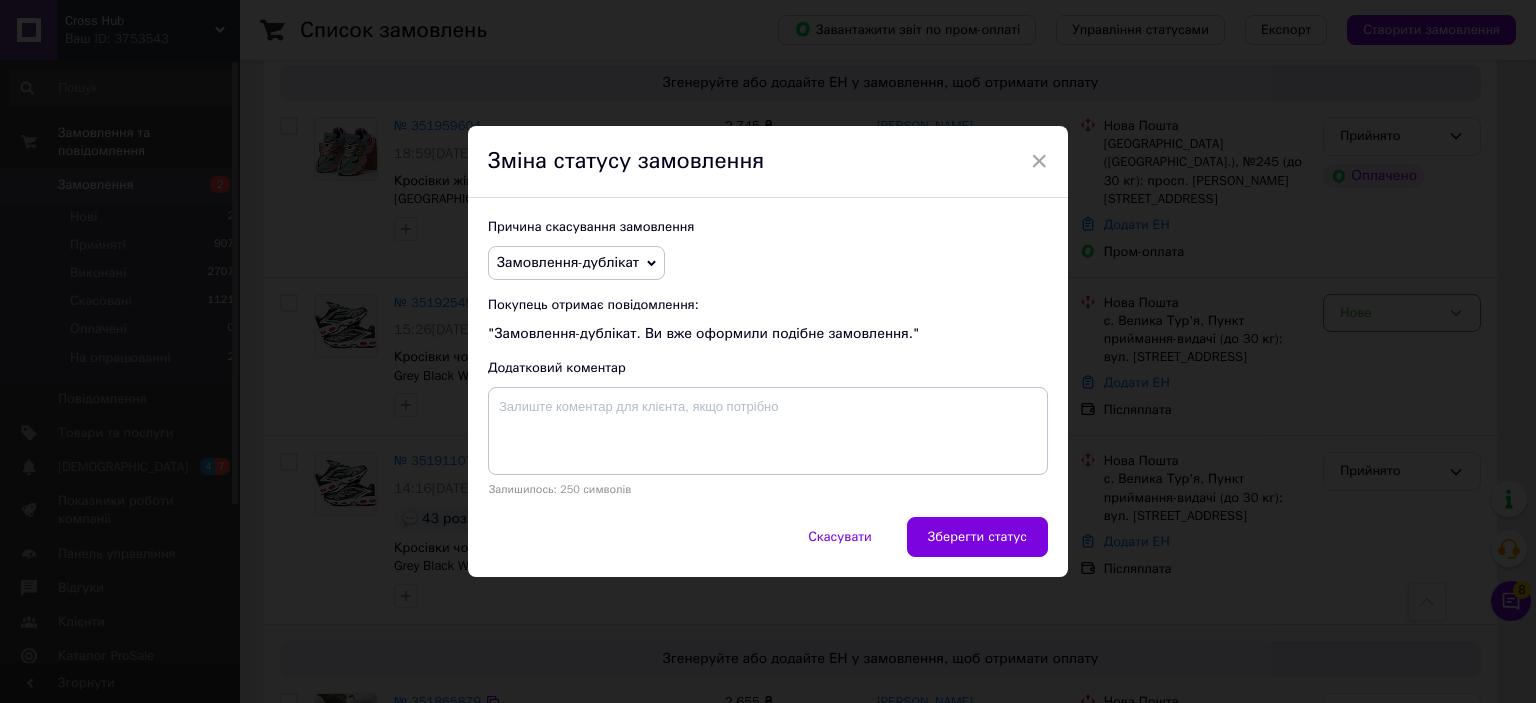 drag, startPoint x: 962, startPoint y: 529, endPoint x: 977, endPoint y: 523, distance: 16.155495 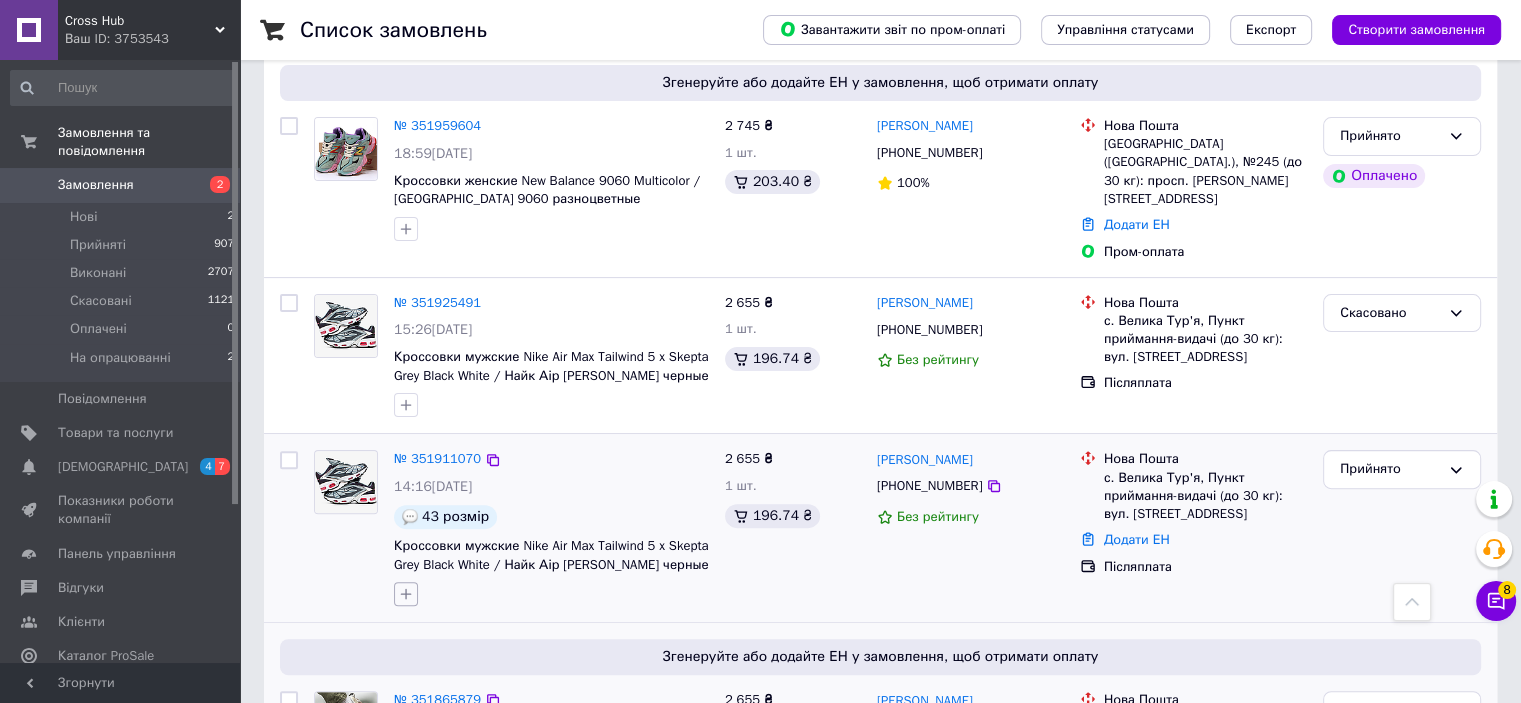 click 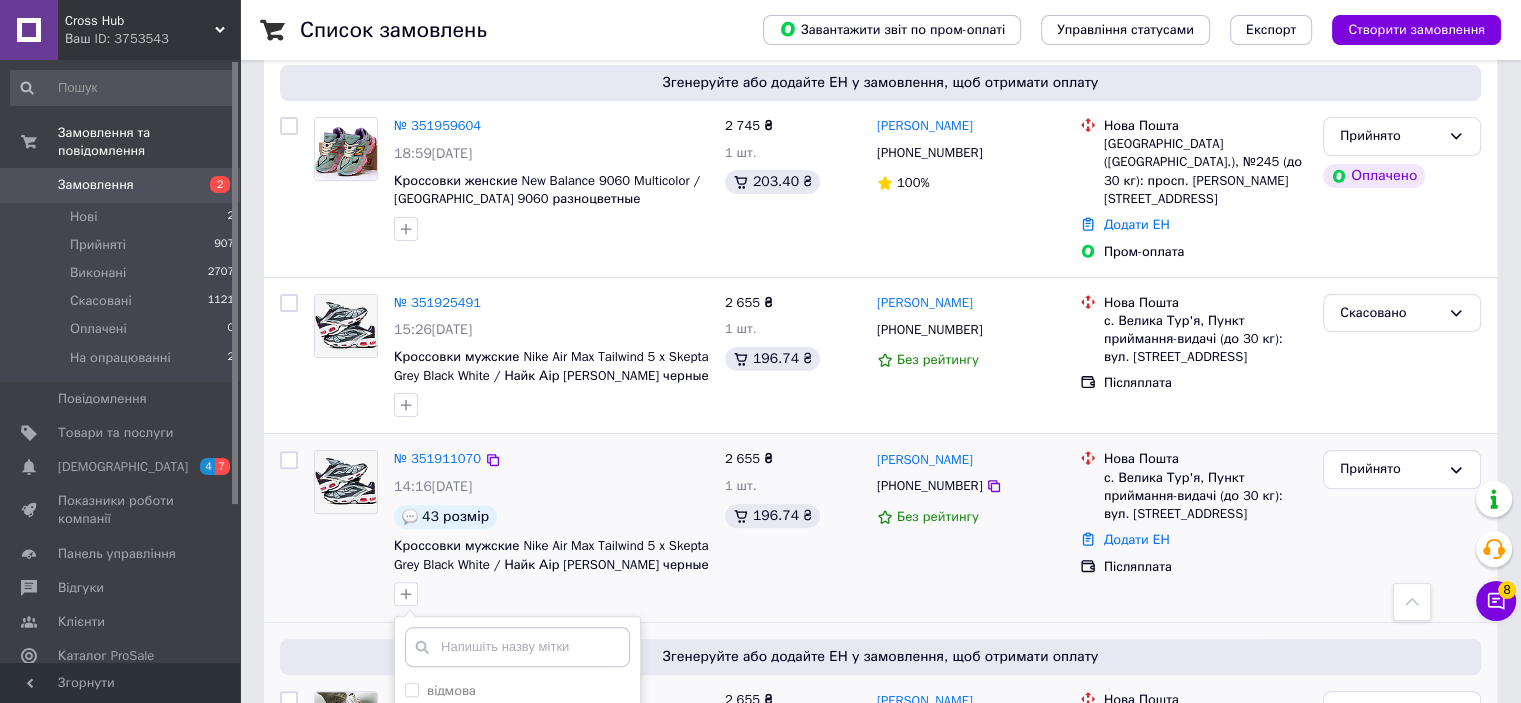 click on "прийнято" at bounding box center [456, 718] 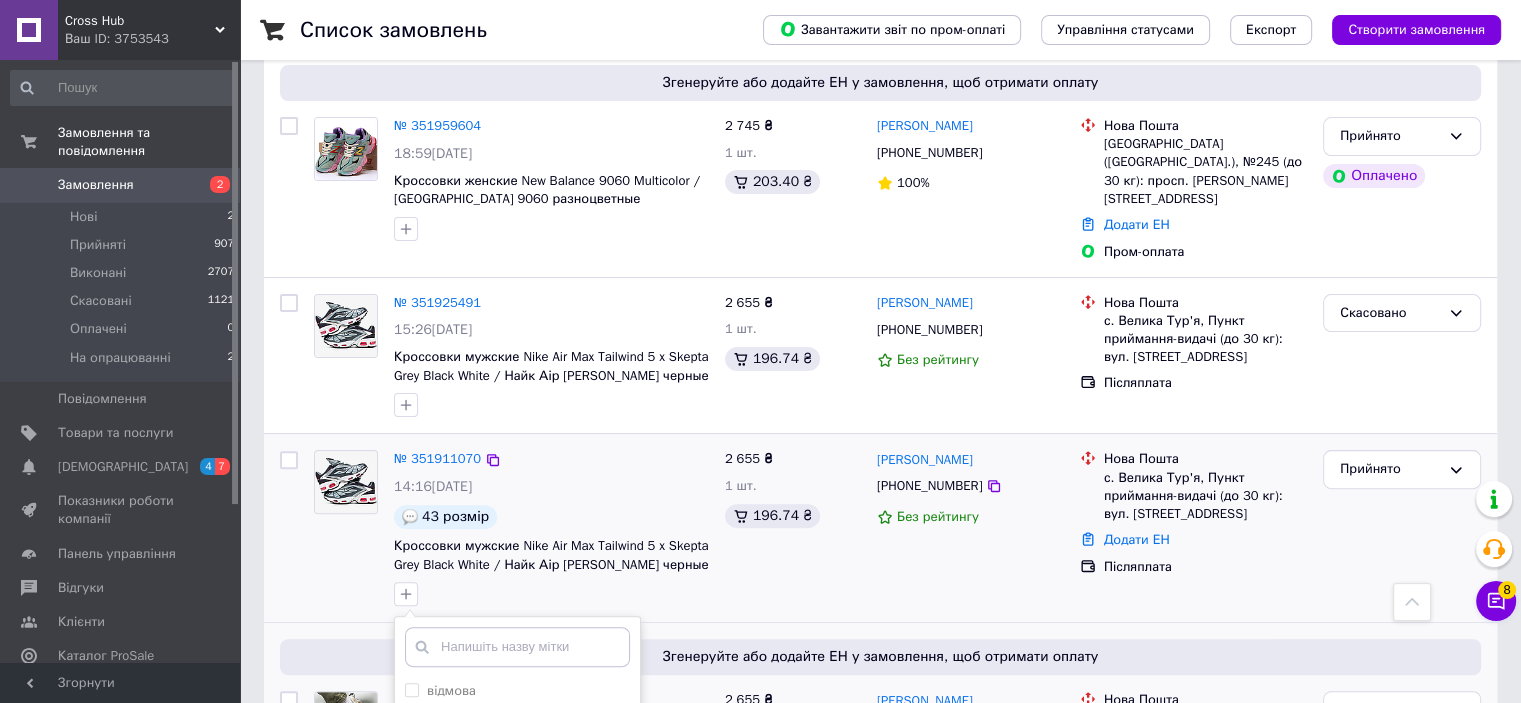 checkbox on "true" 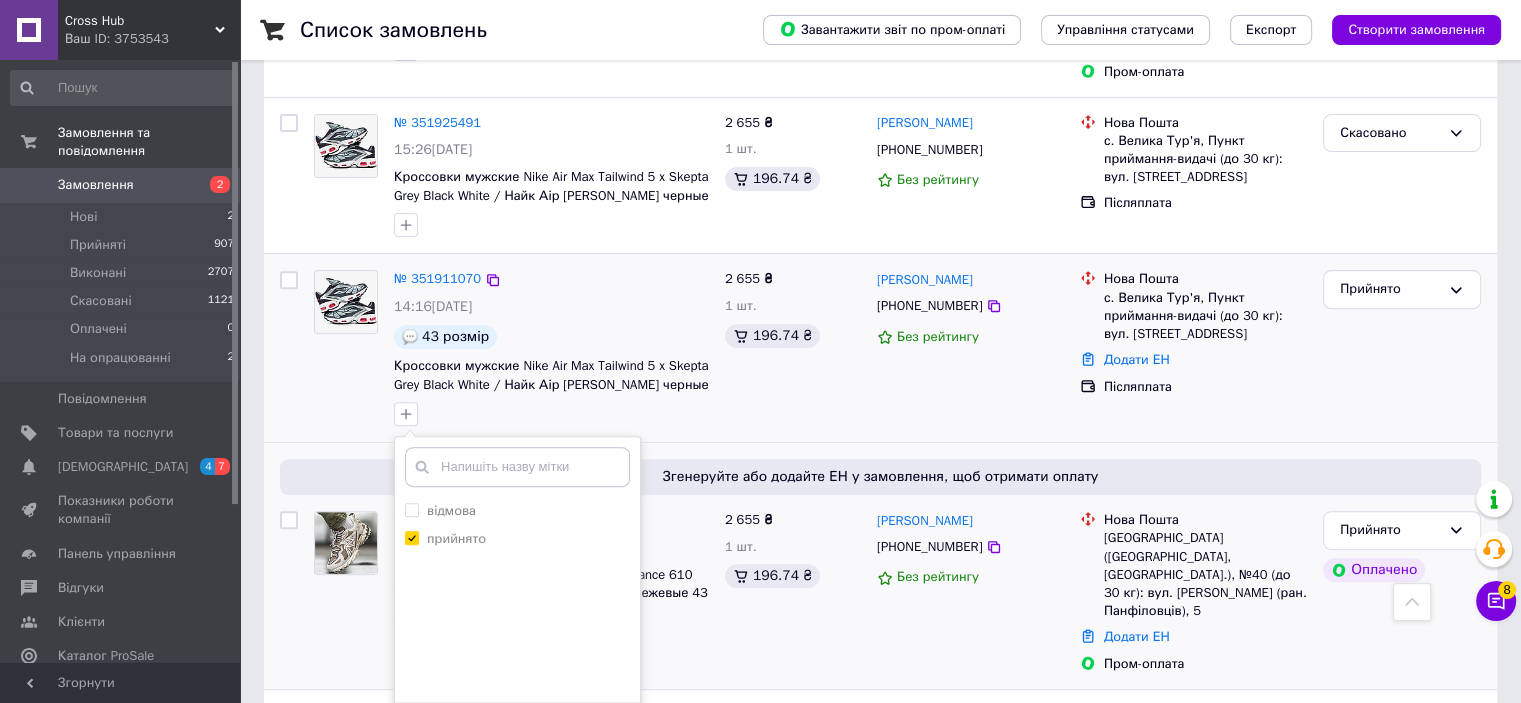 scroll, scrollTop: 700, scrollLeft: 0, axis: vertical 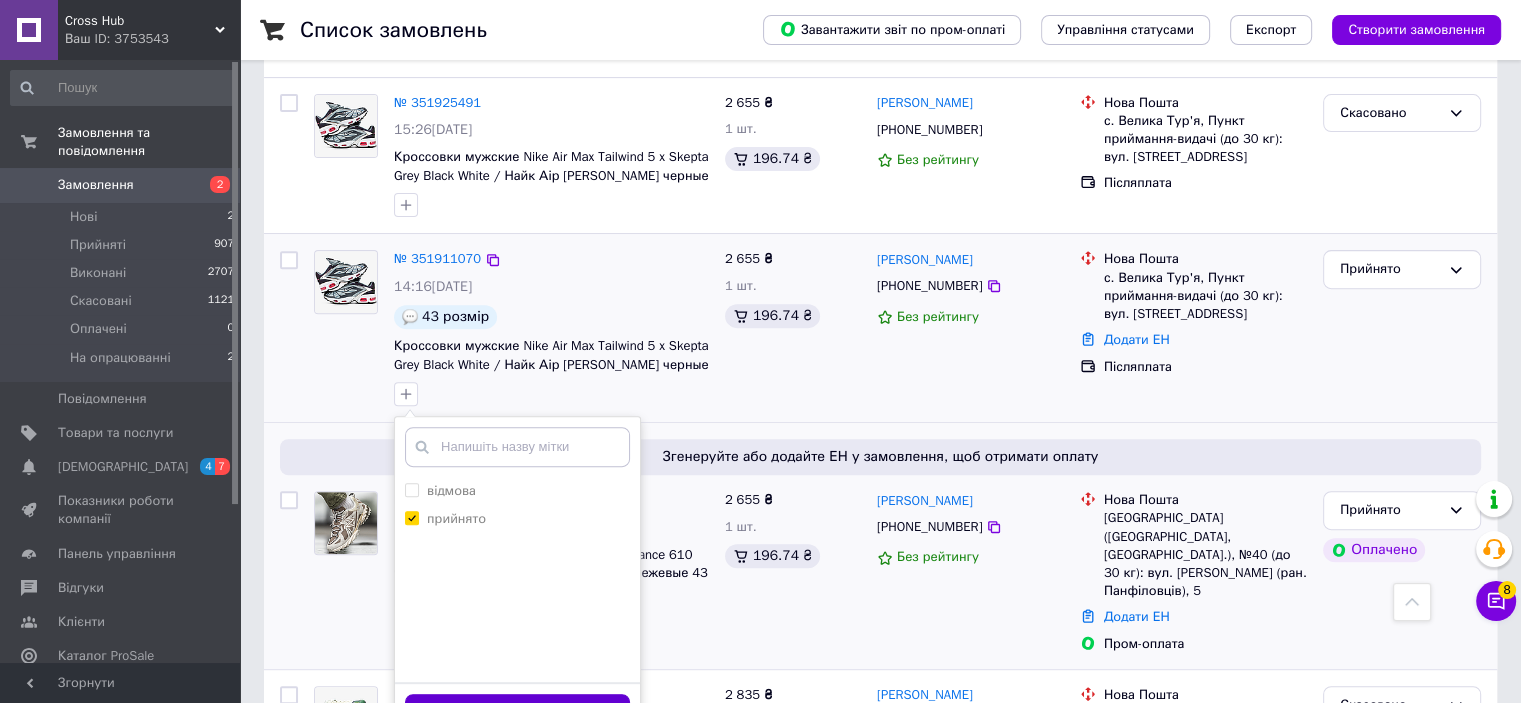 click on "Додати мітку" at bounding box center (517, 713) 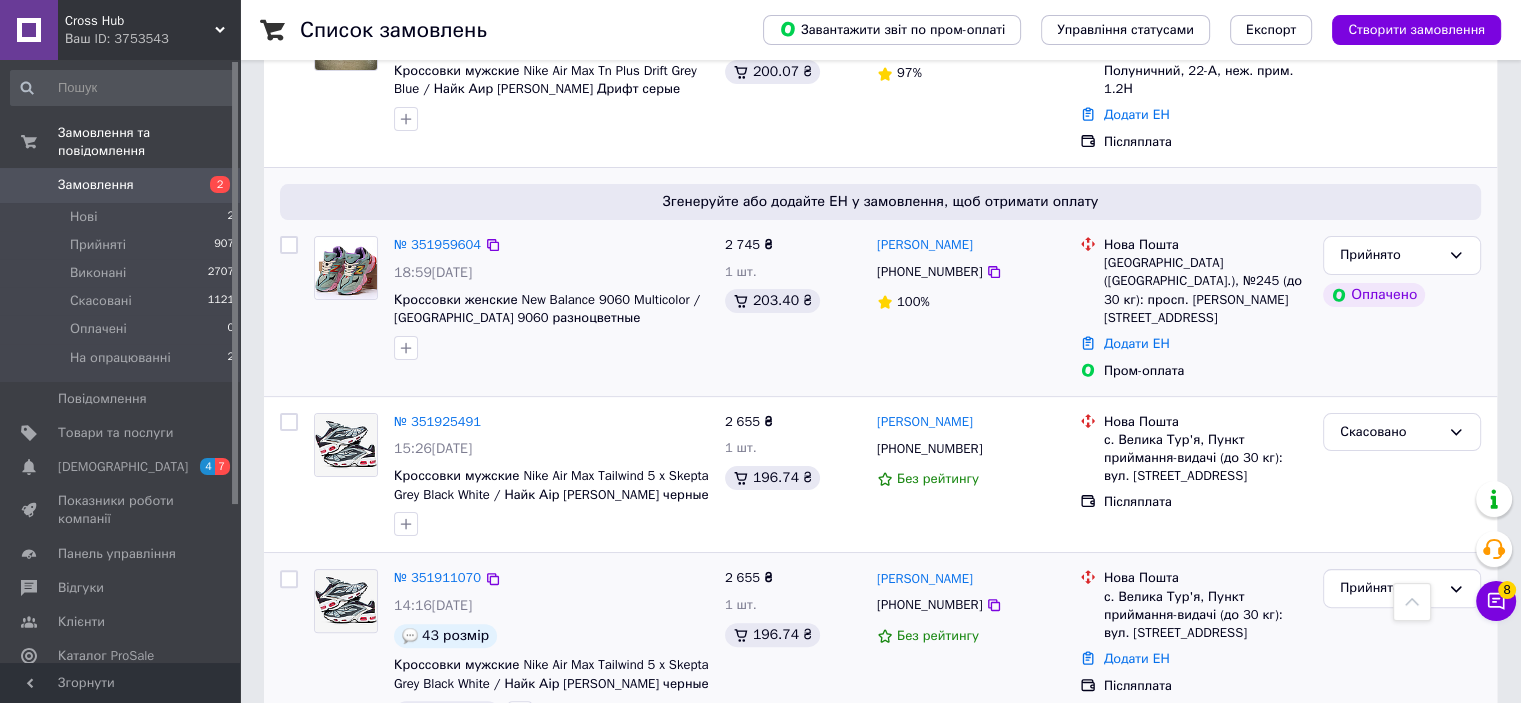 scroll, scrollTop: 200, scrollLeft: 0, axis: vertical 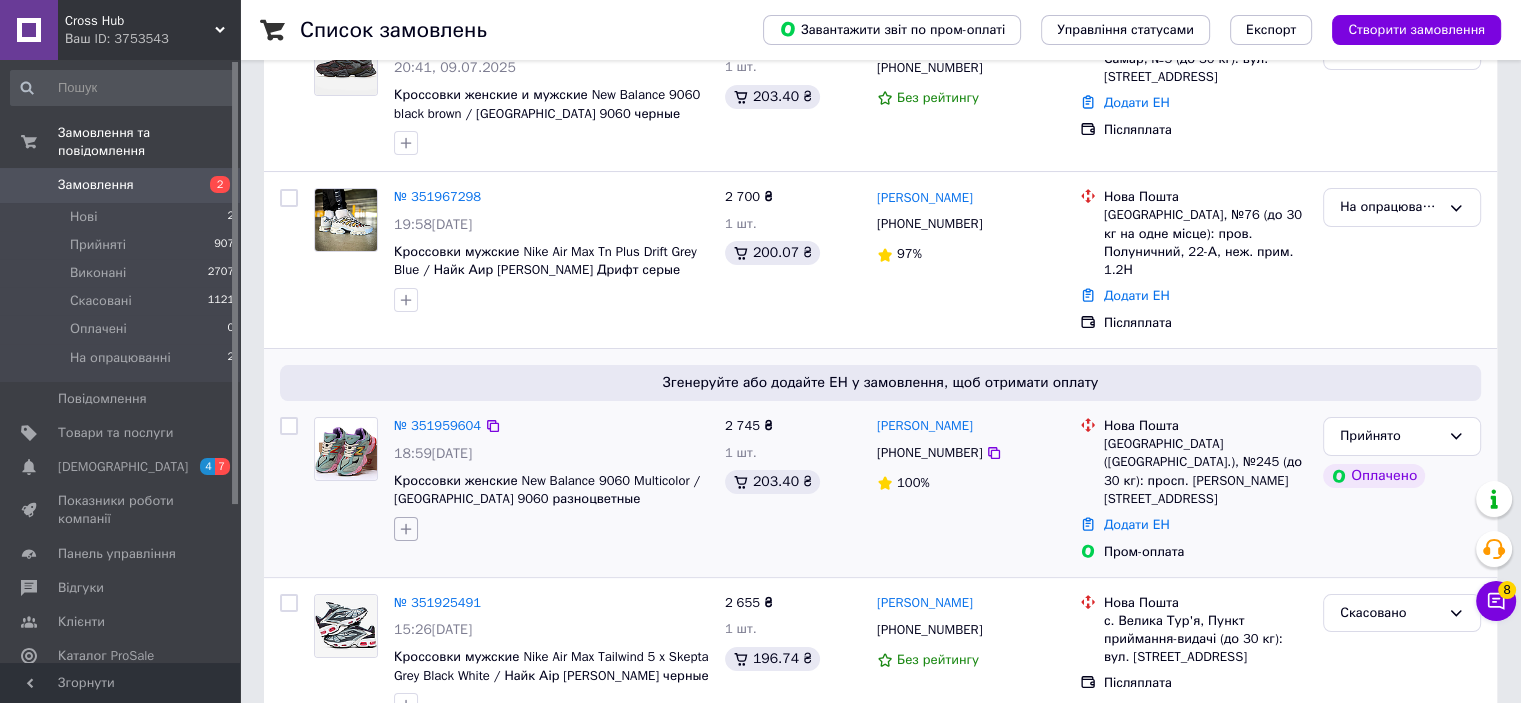 click 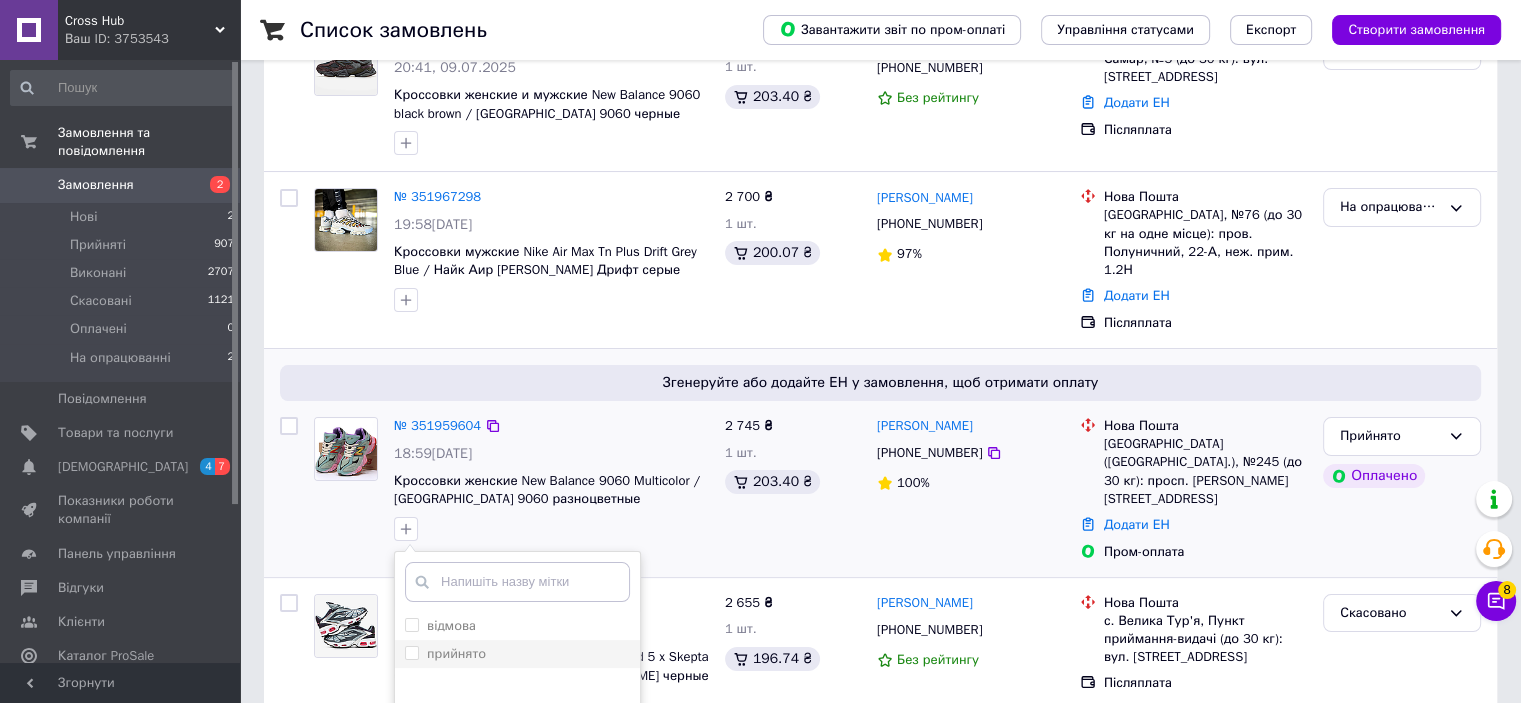 click on "прийнято" at bounding box center (456, 653) 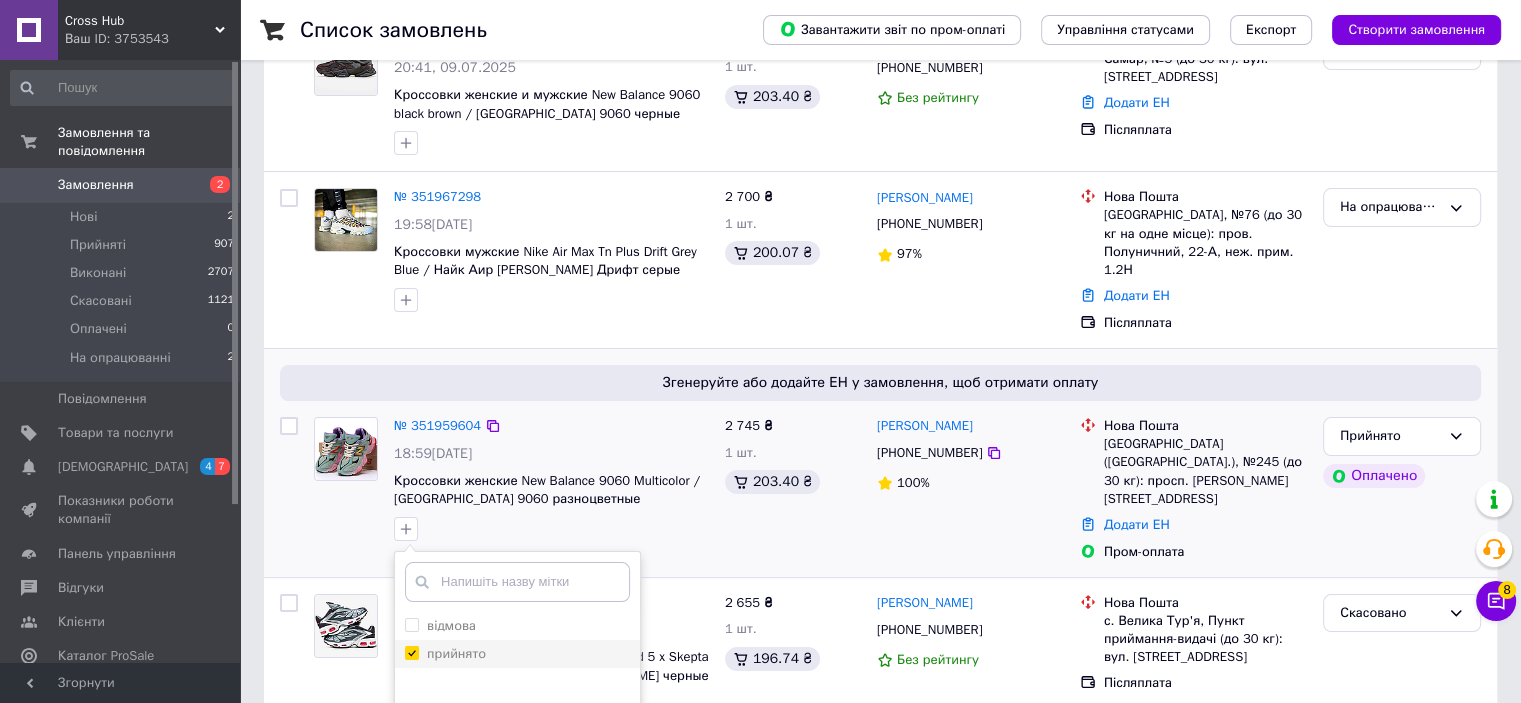 checkbox on "true" 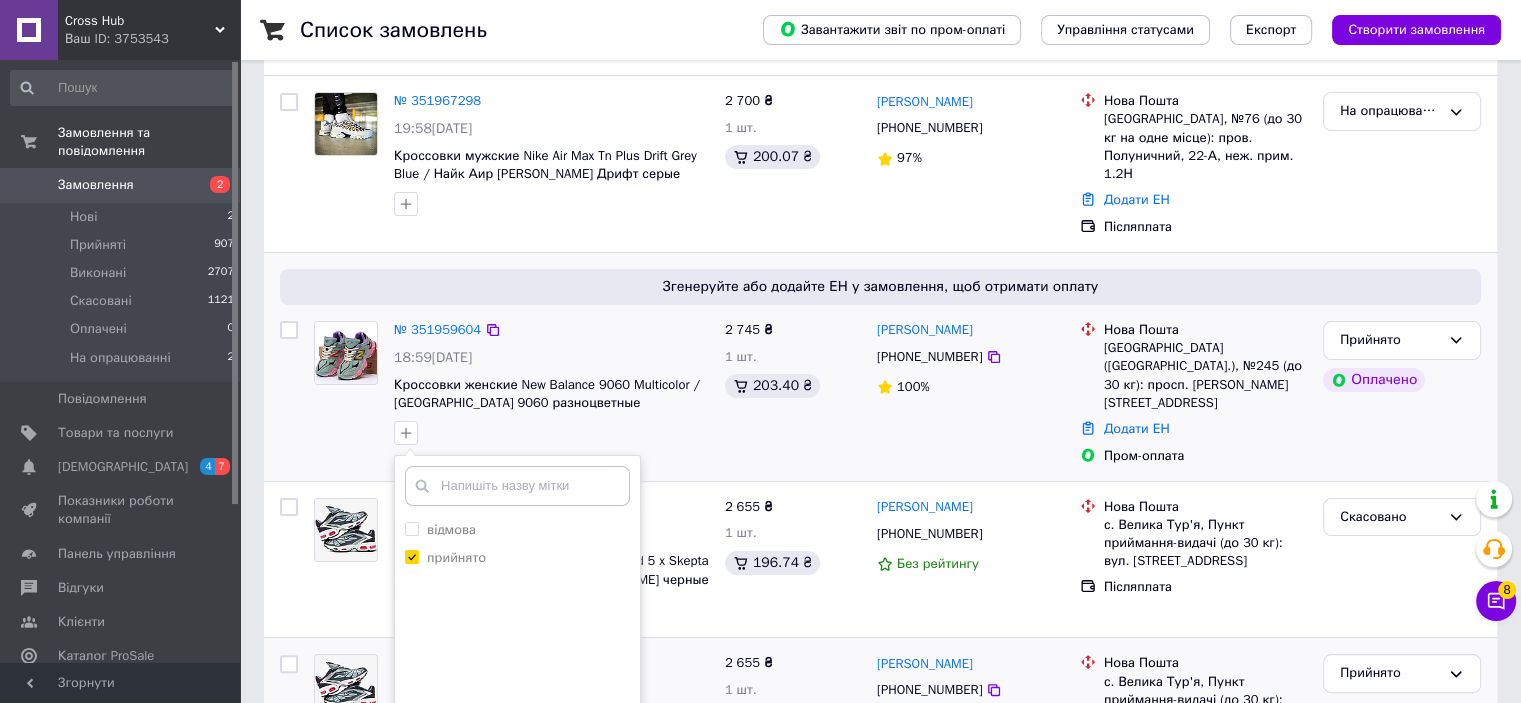 scroll, scrollTop: 400, scrollLeft: 0, axis: vertical 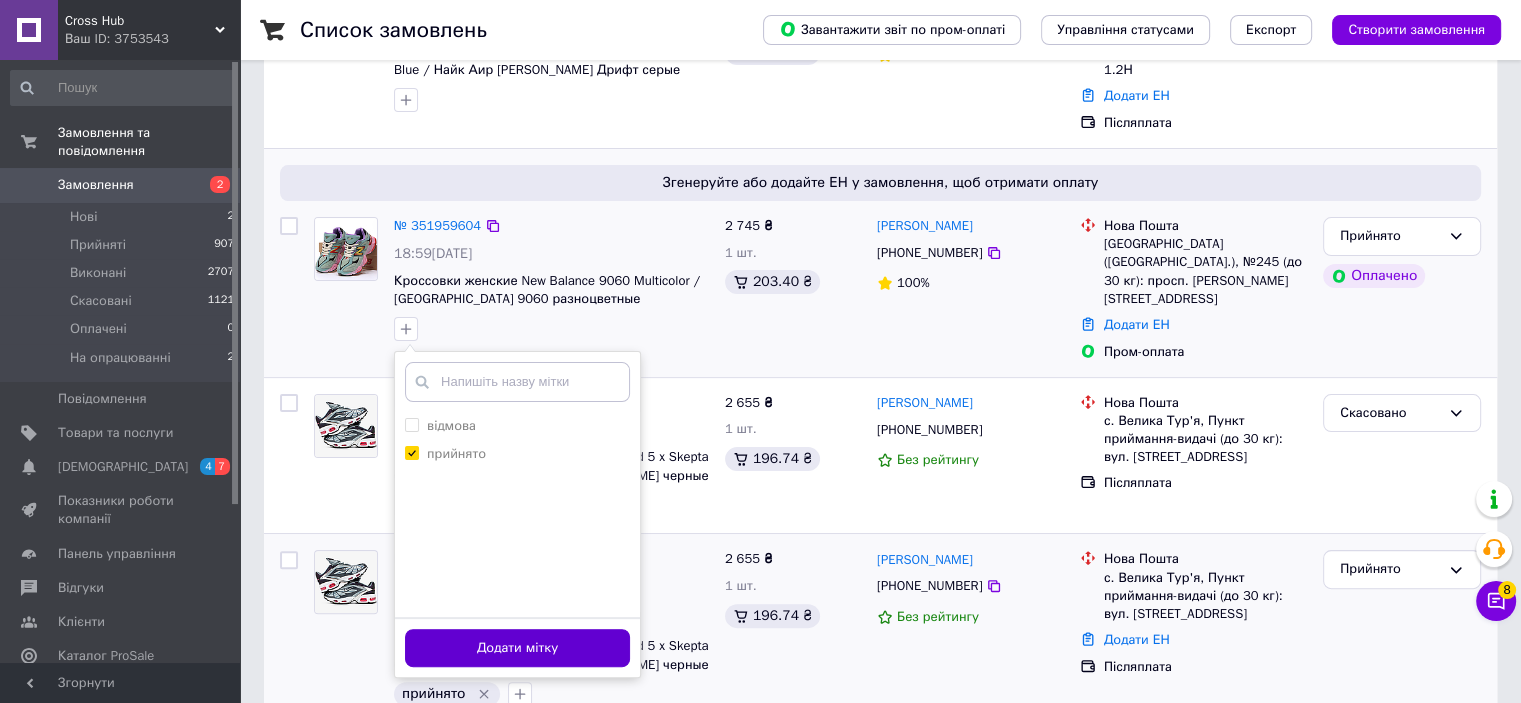 click on "Додати мітку" at bounding box center (517, 648) 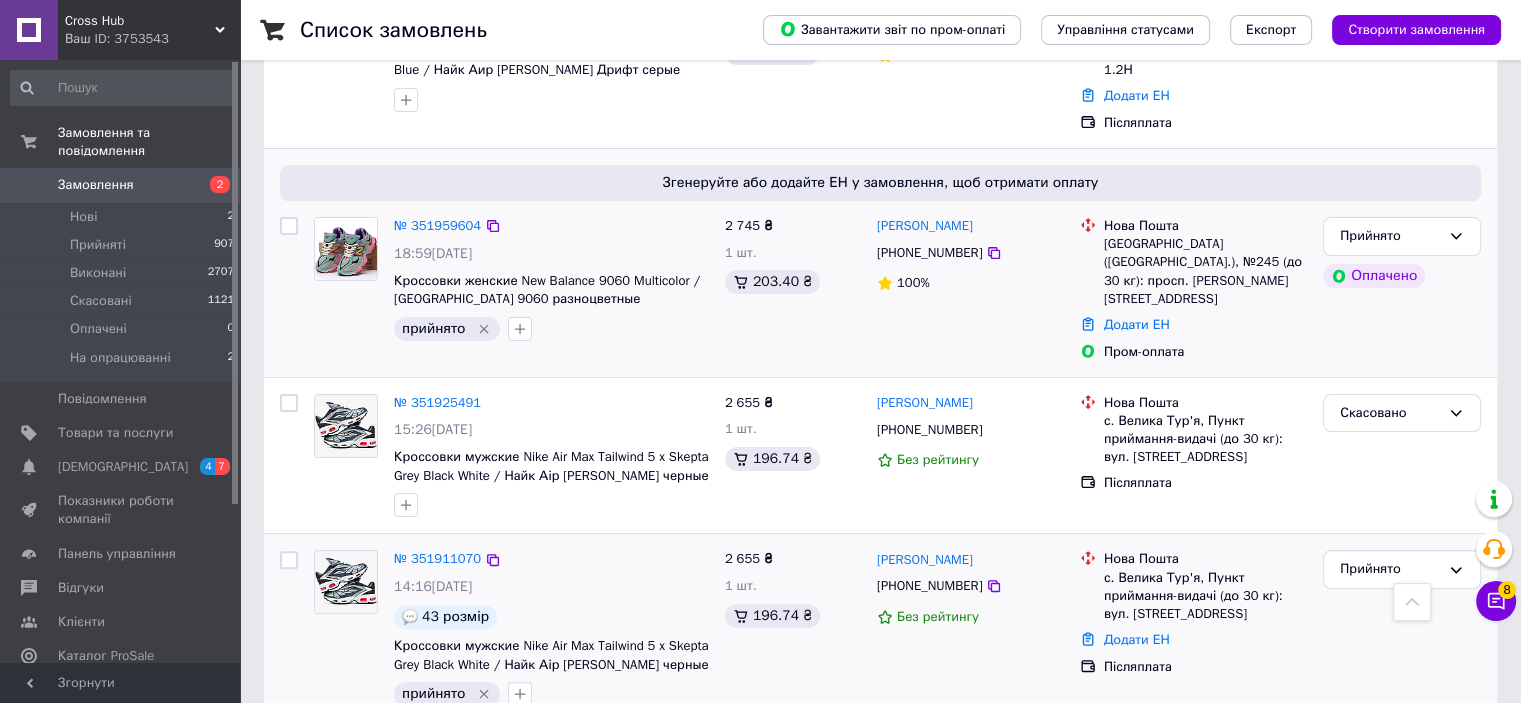 drag, startPoint x: 193, startPoint y: 16, endPoint x: 208, endPoint y: 24, distance: 17 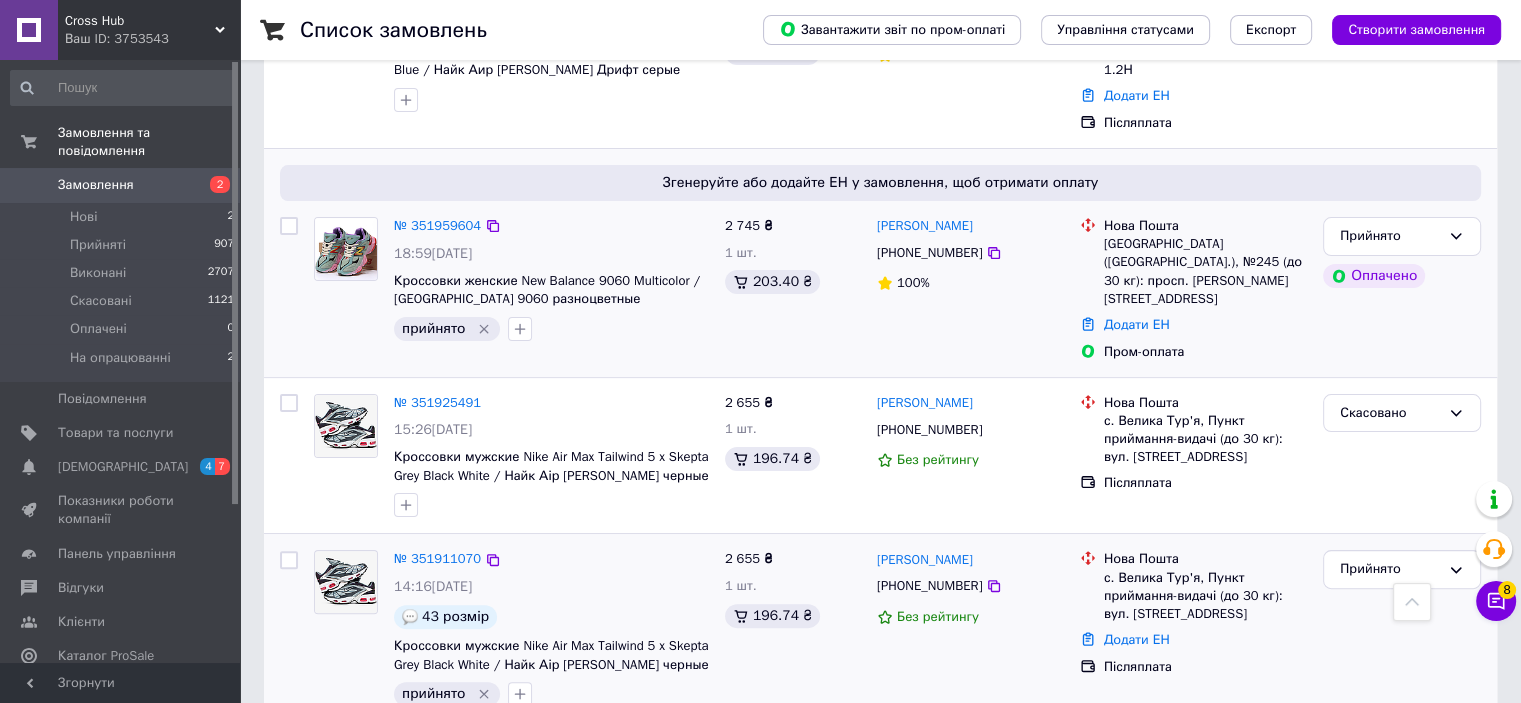 click on "Cross Hub" at bounding box center [140, 21] 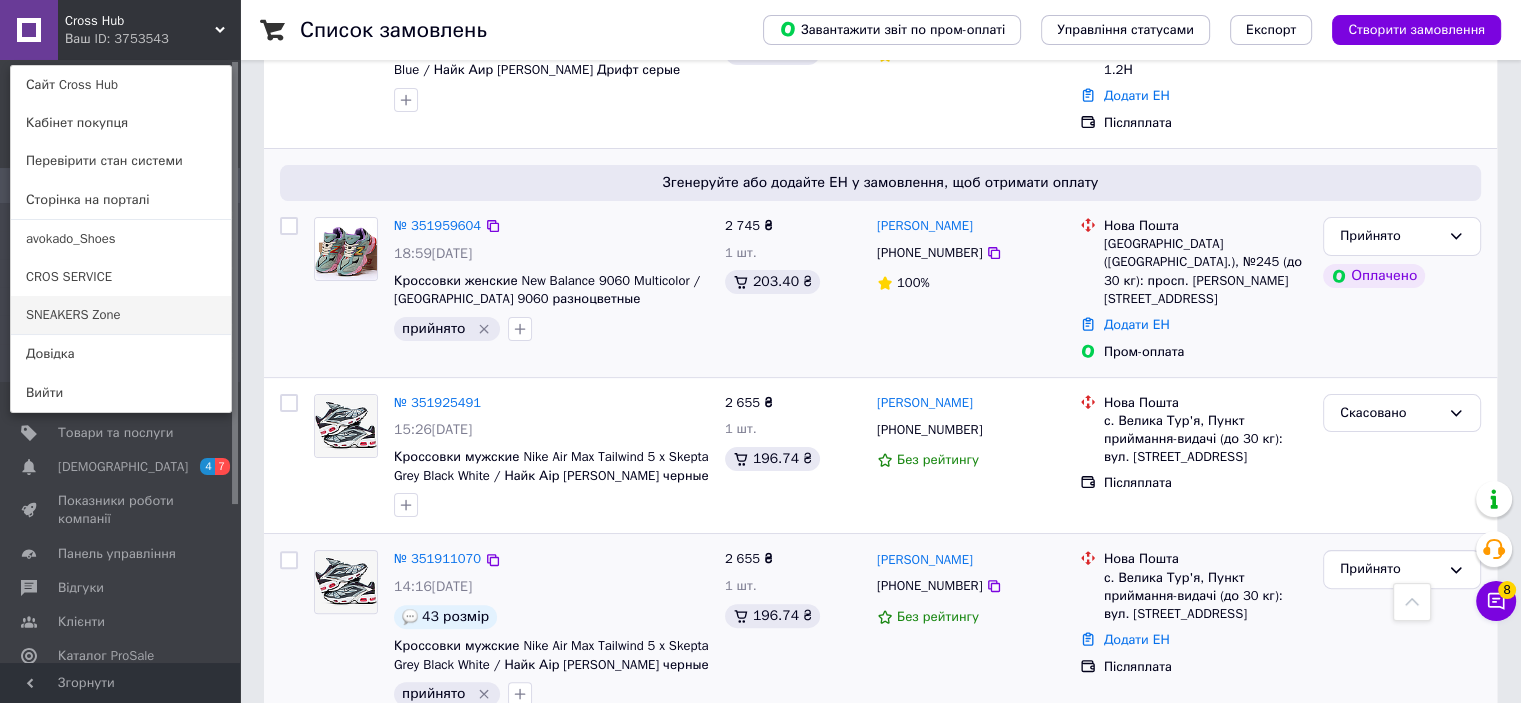 click on "SNEAKERS Zone" at bounding box center [121, 315] 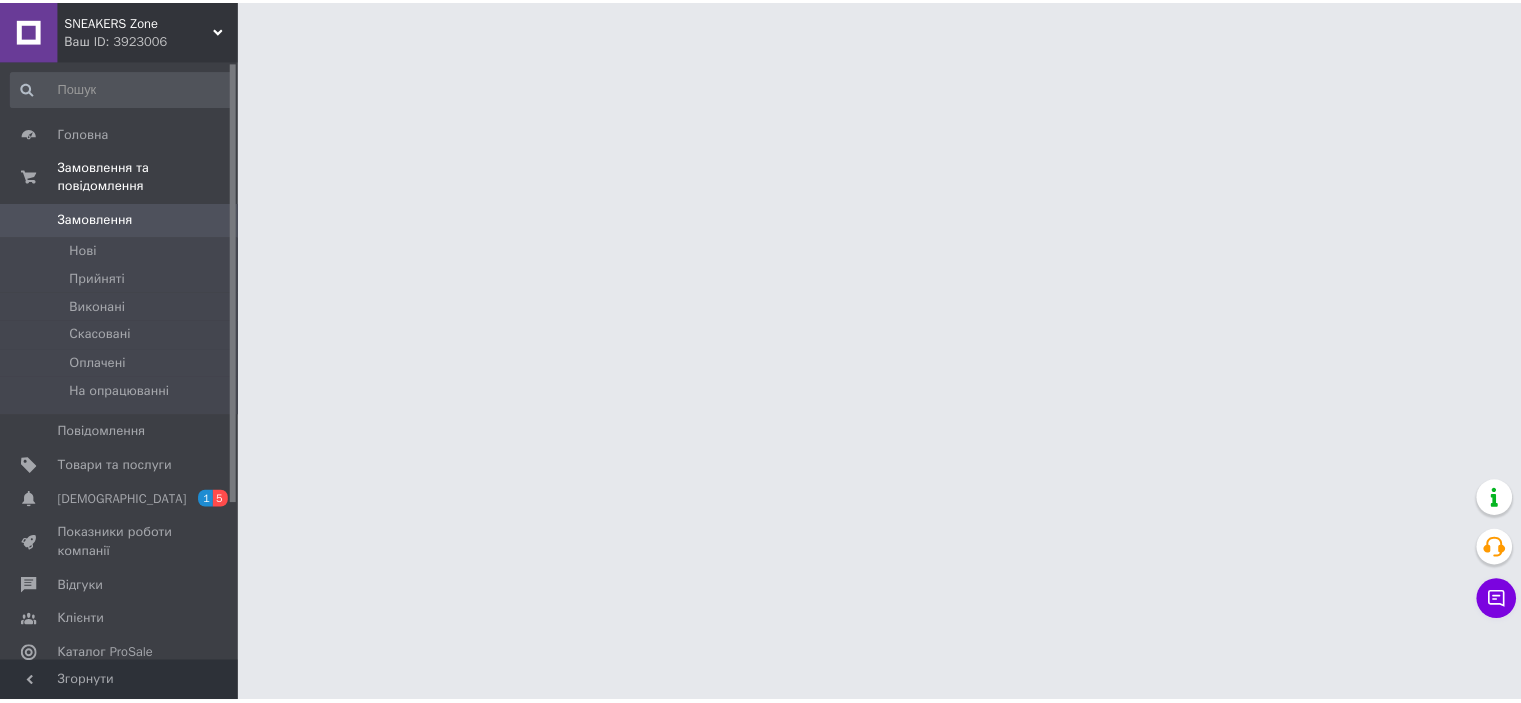 scroll, scrollTop: 0, scrollLeft: 0, axis: both 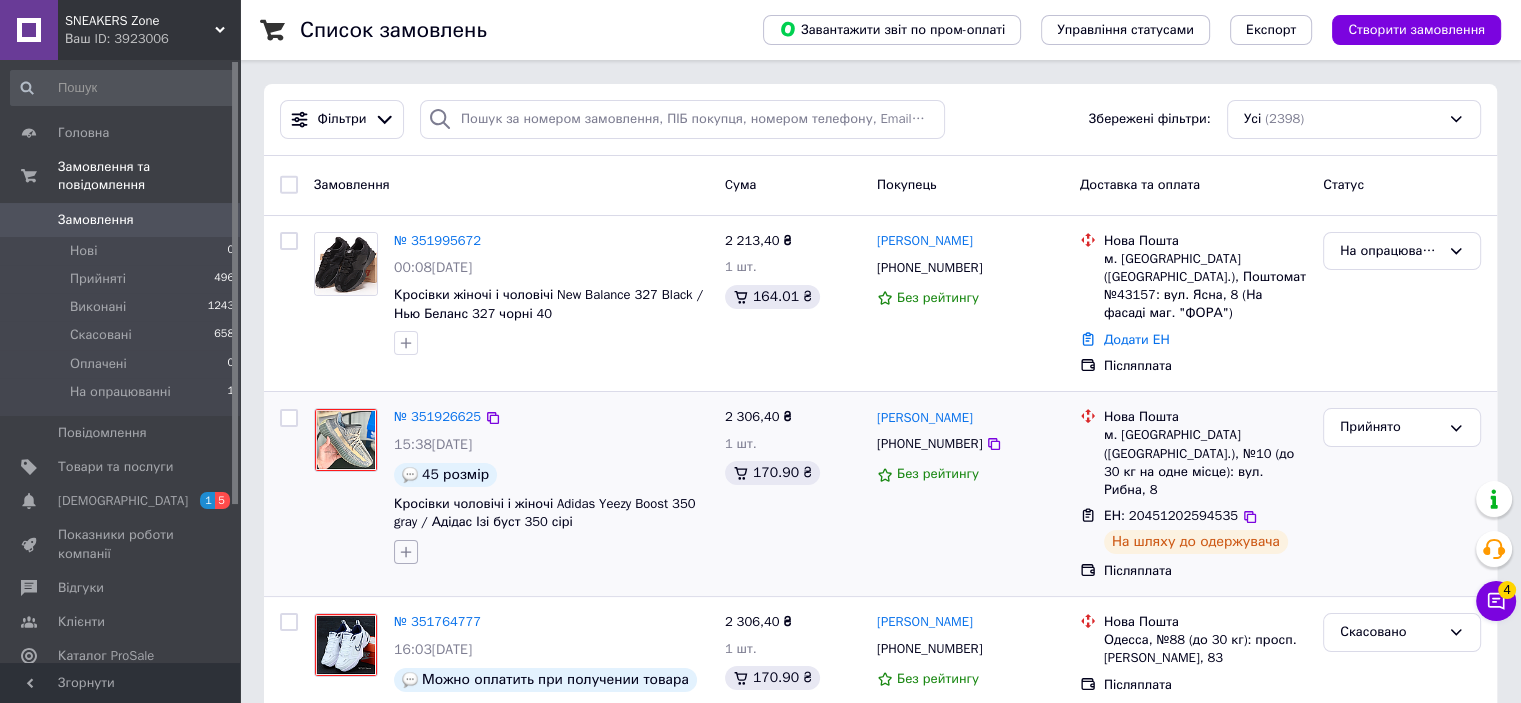 click 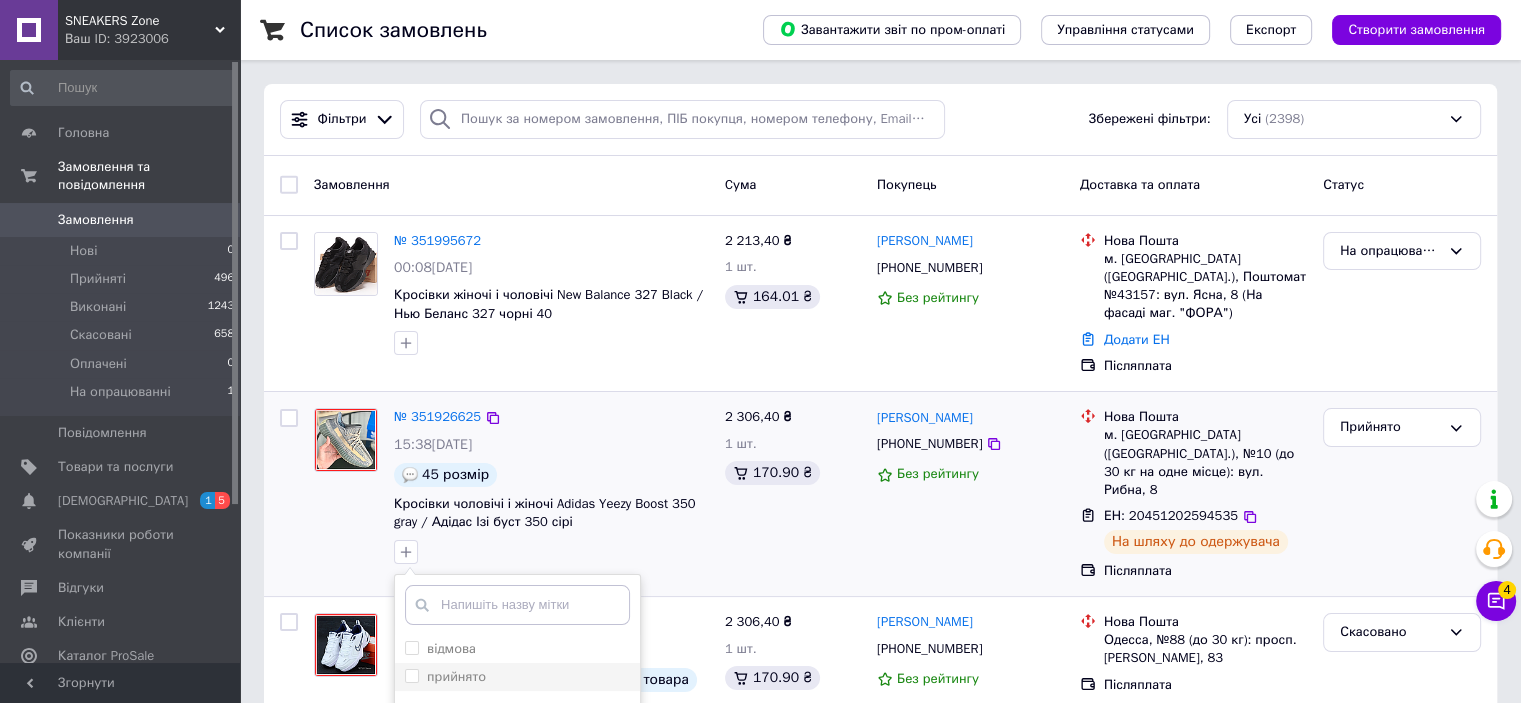 click on "прийнято" at bounding box center [456, 676] 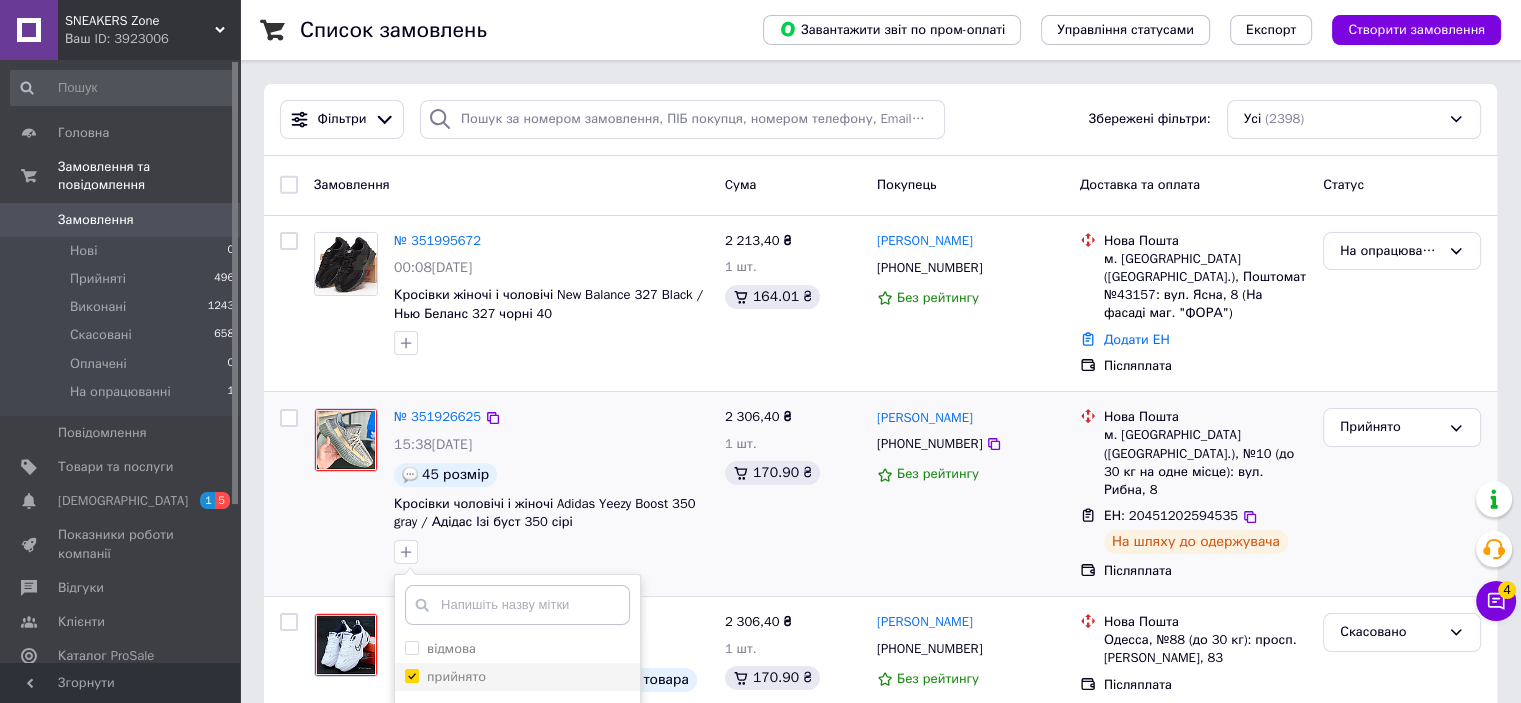 checkbox on "true" 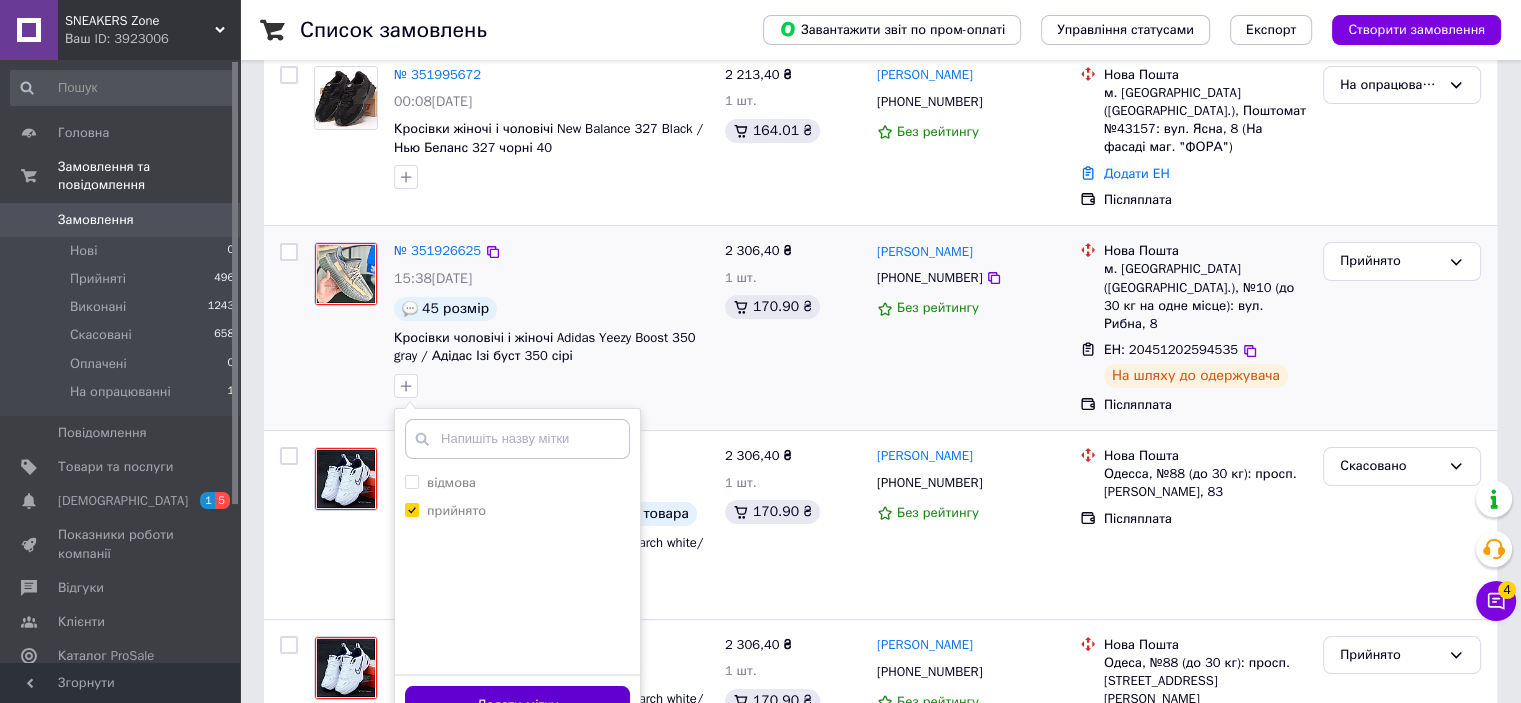 scroll, scrollTop: 200, scrollLeft: 0, axis: vertical 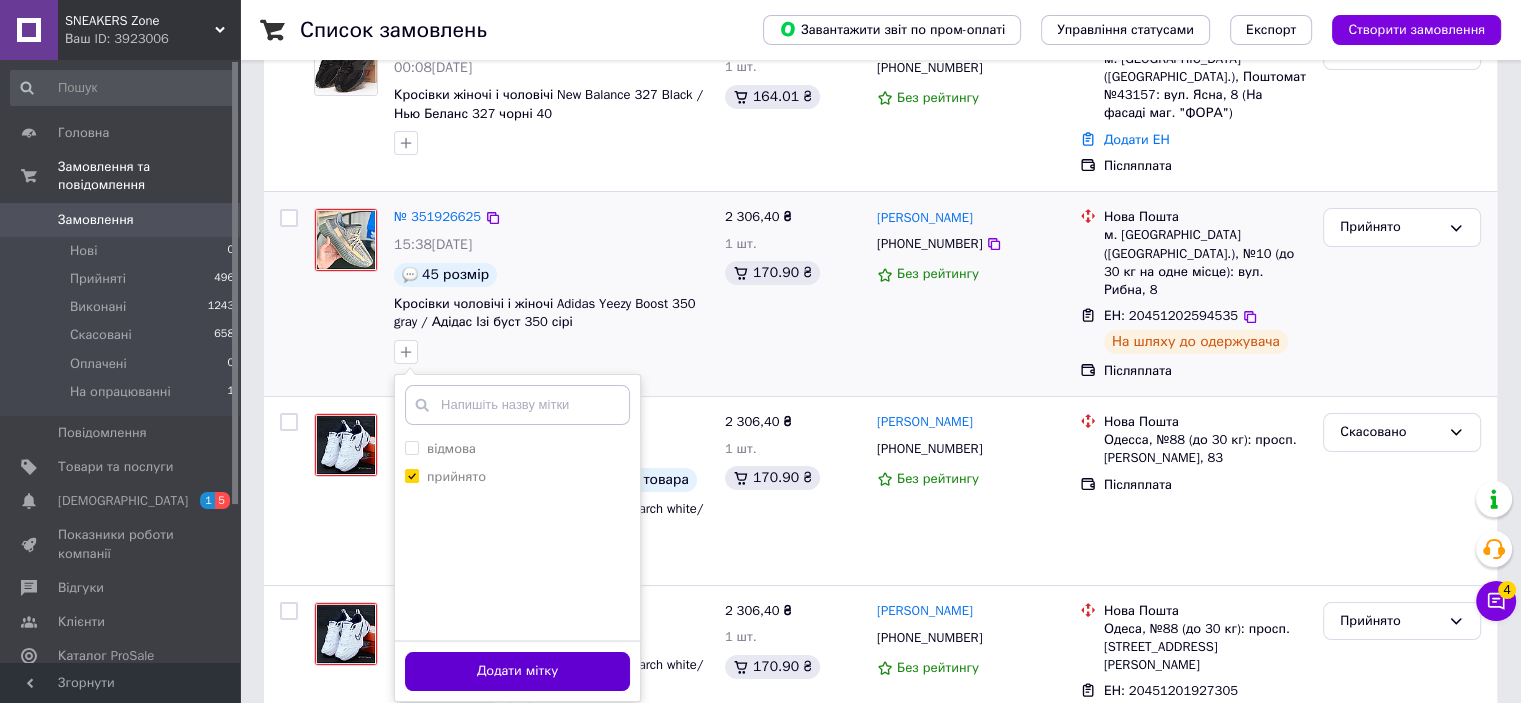 click on "Додати мітку" at bounding box center [517, 671] 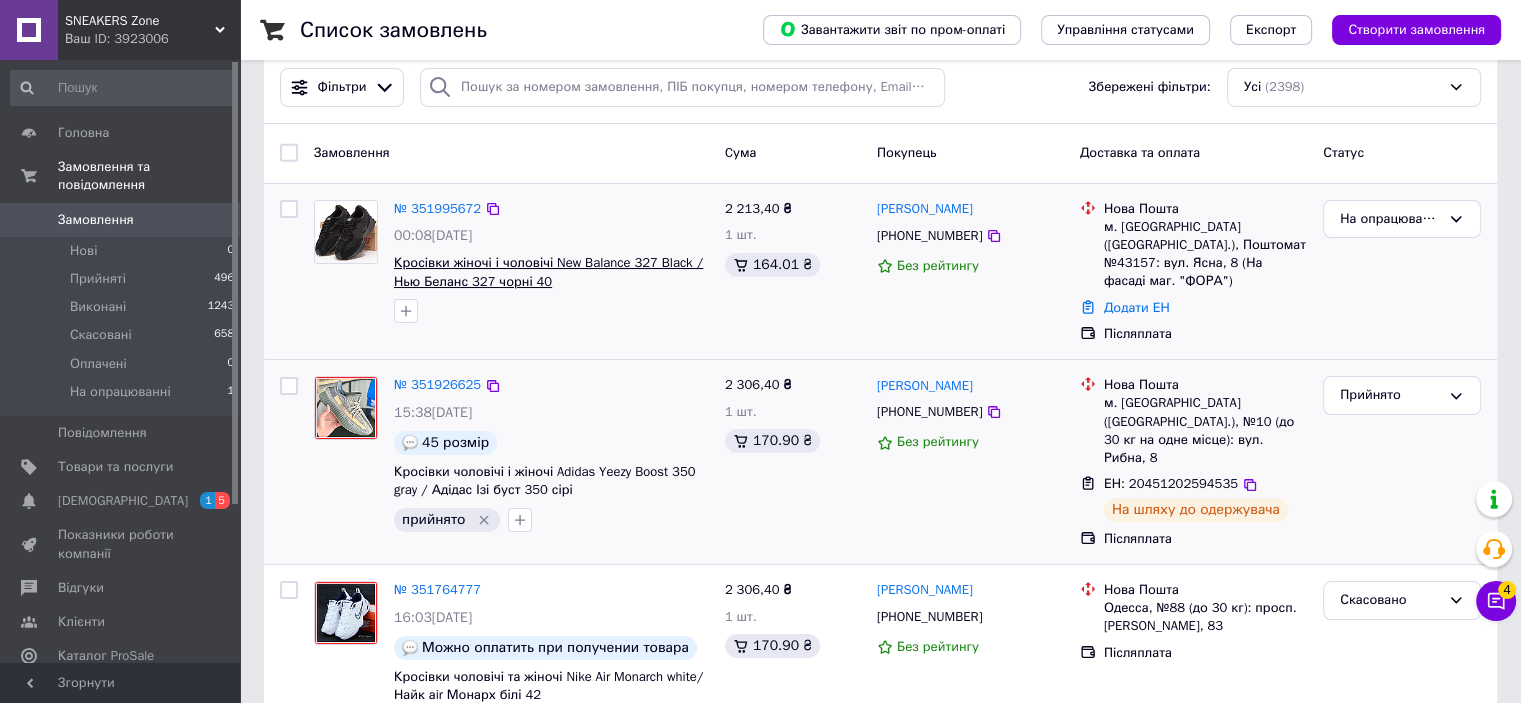 scroll, scrollTop: 0, scrollLeft: 0, axis: both 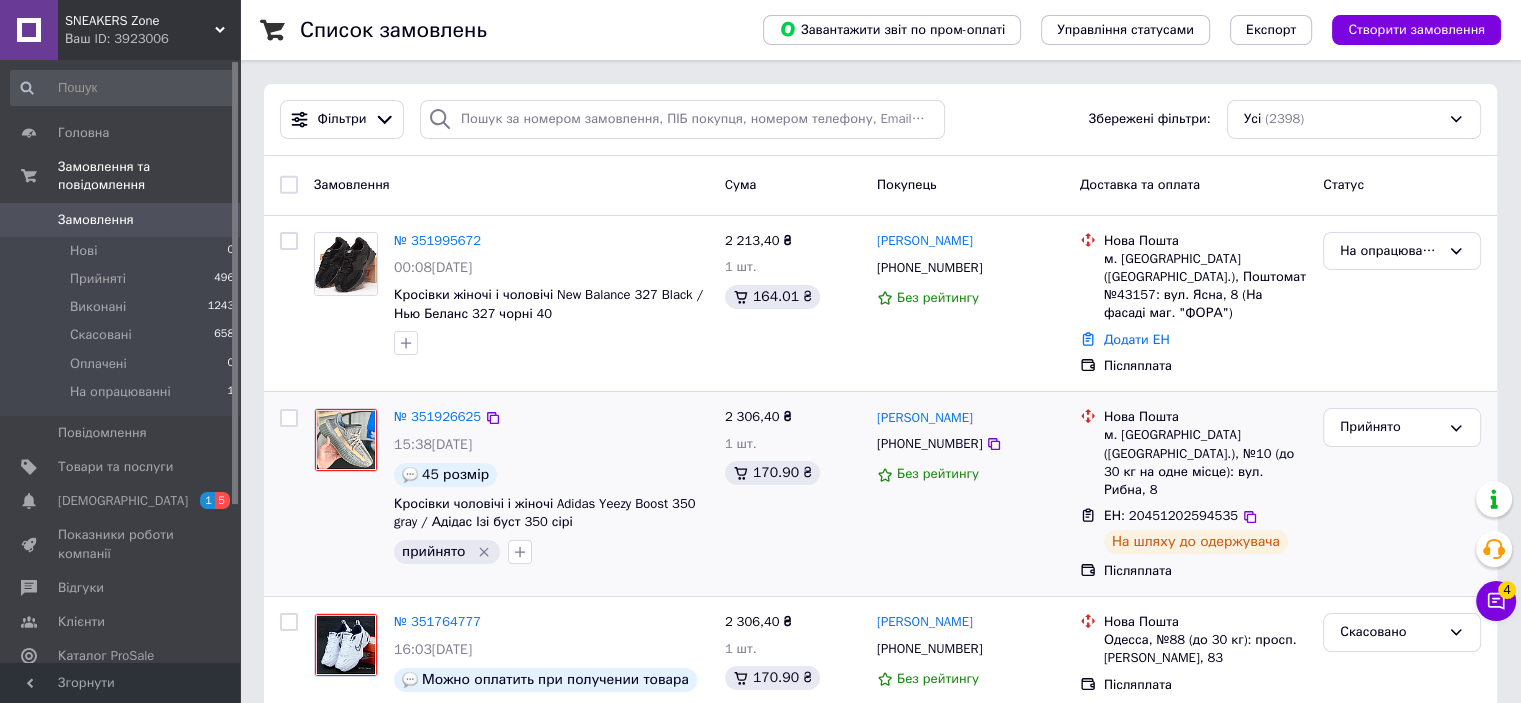 click on "SNEAKERS Zone Ваш ID: 3923006" at bounding box center [149, 30] 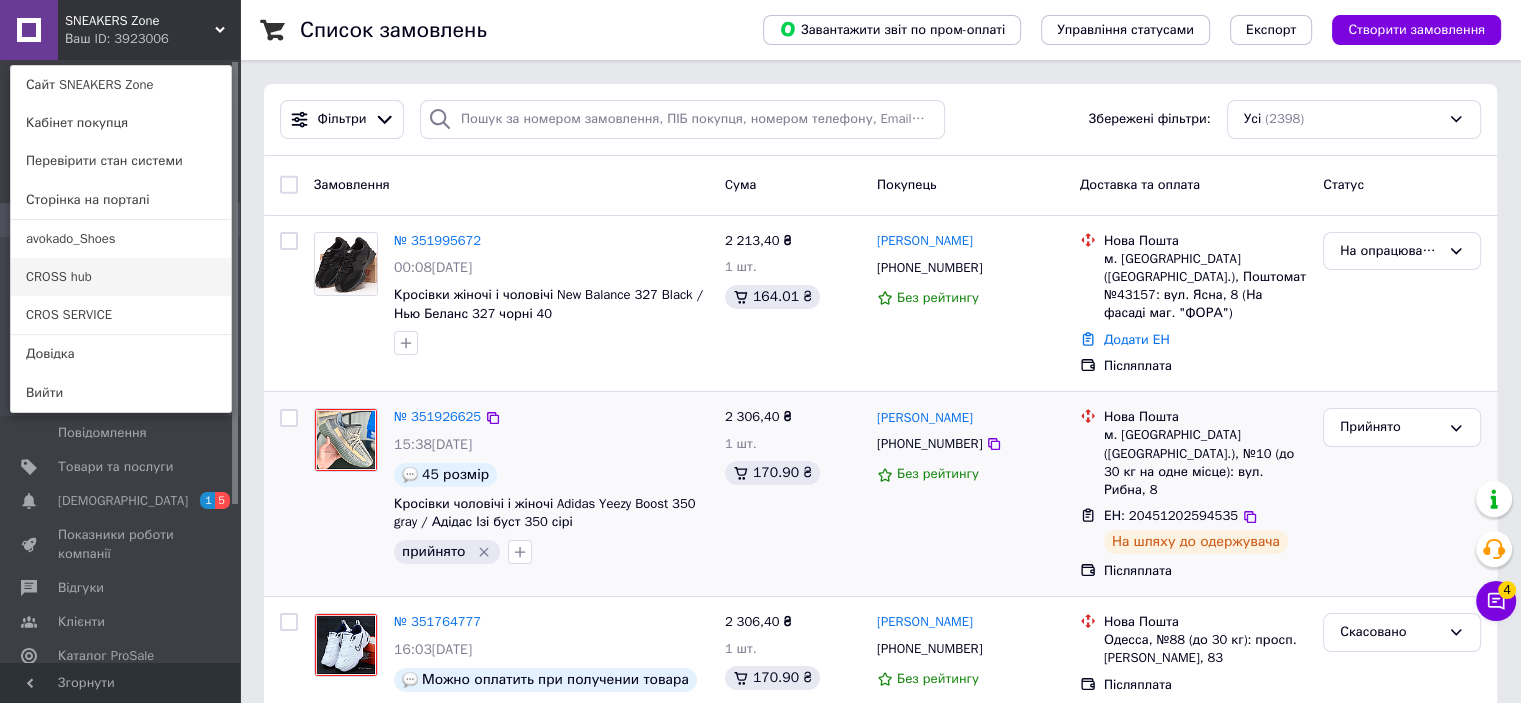 click on "CROSS hub" at bounding box center (121, 277) 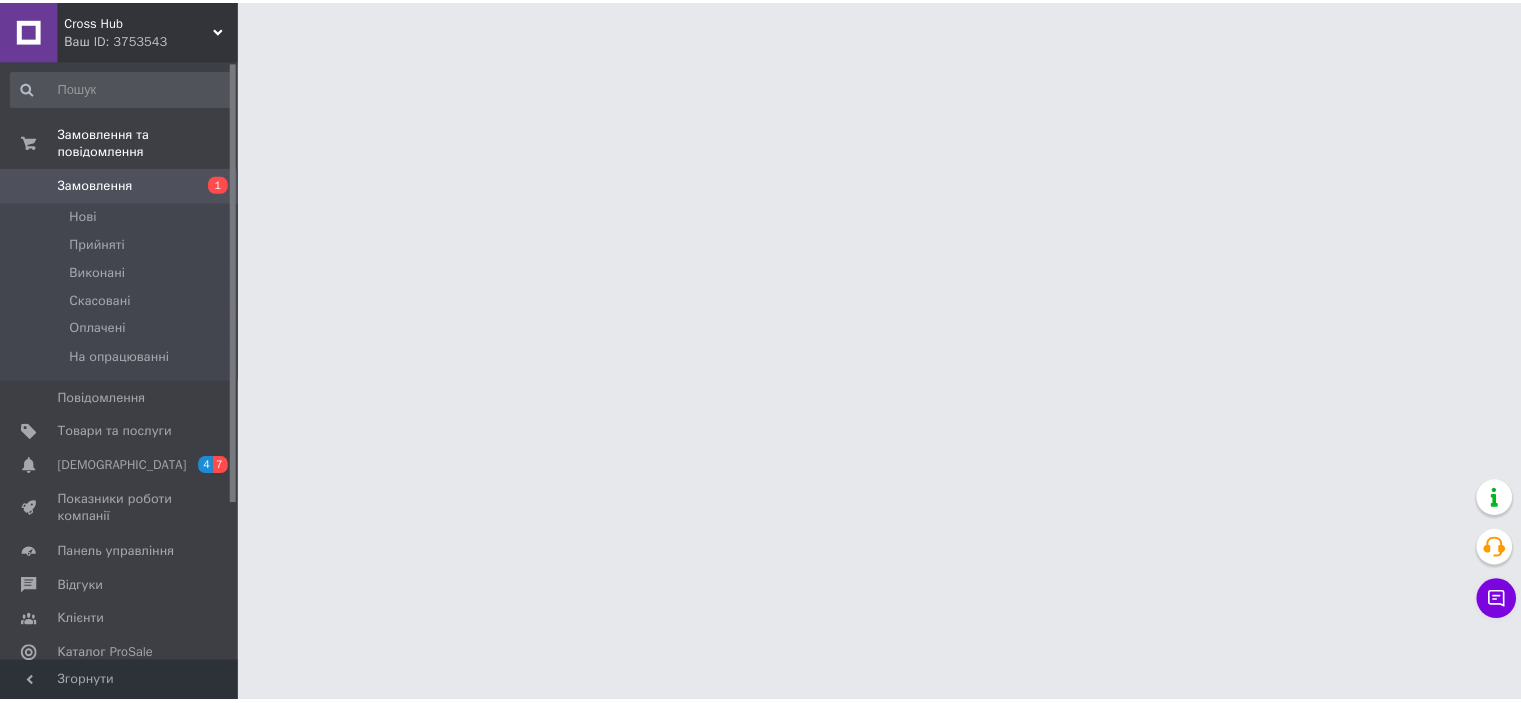 scroll, scrollTop: 0, scrollLeft: 0, axis: both 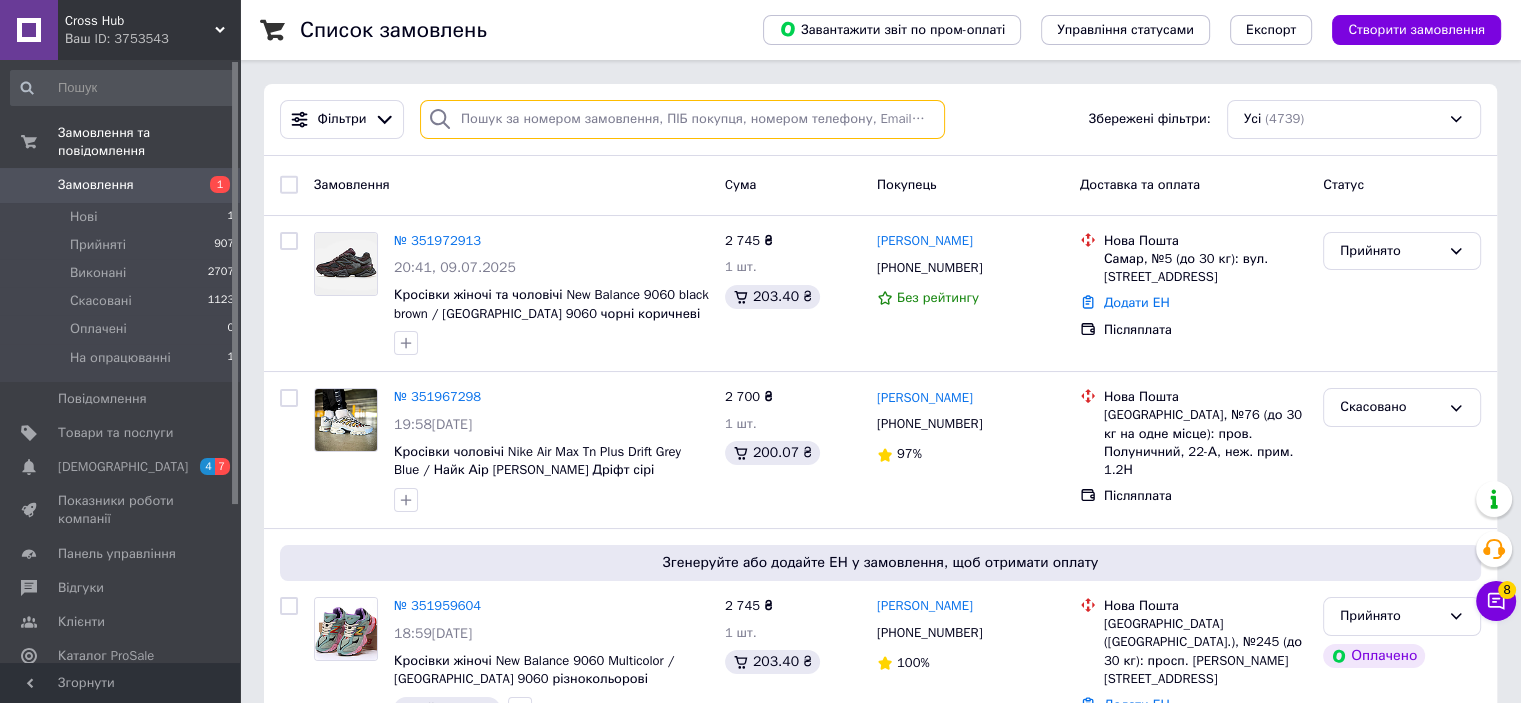 click at bounding box center (682, 119) 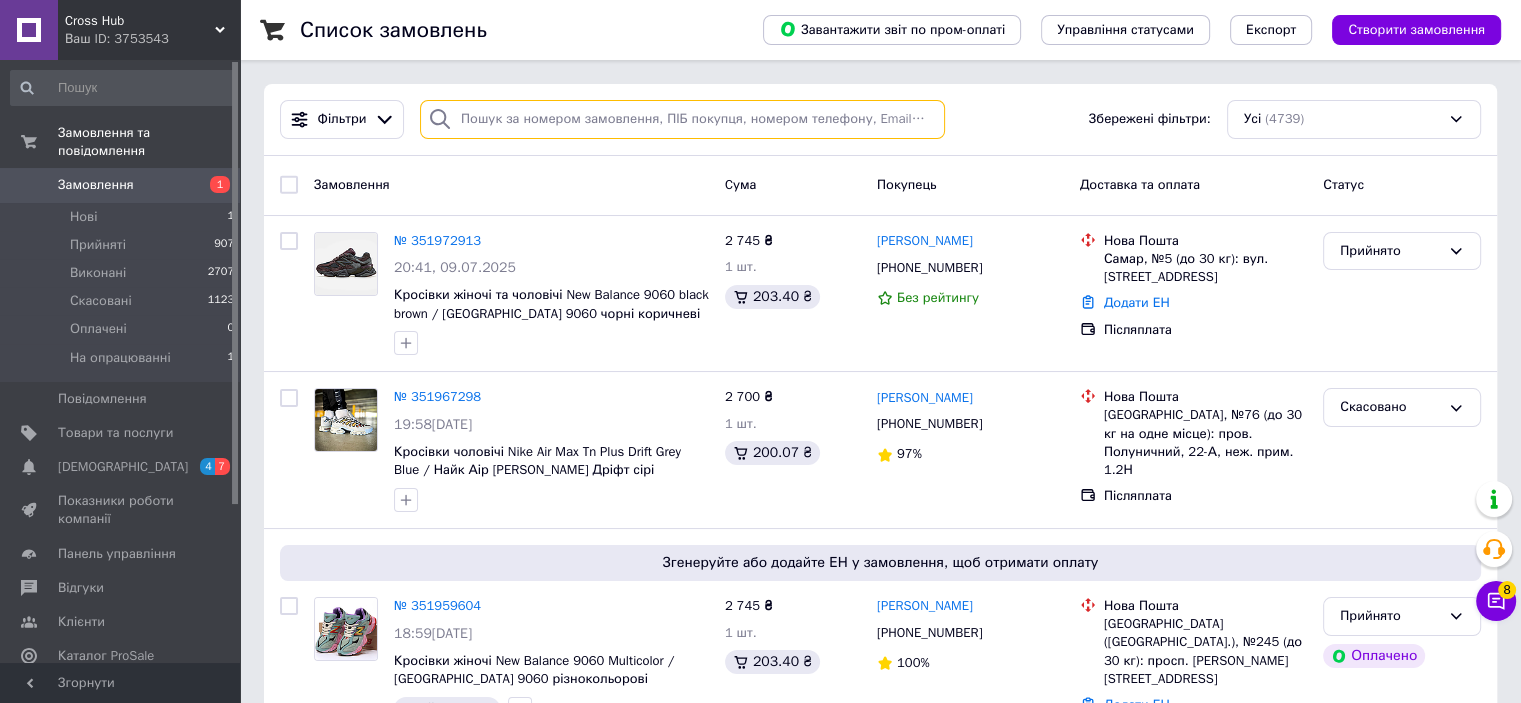 paste on "660620362" 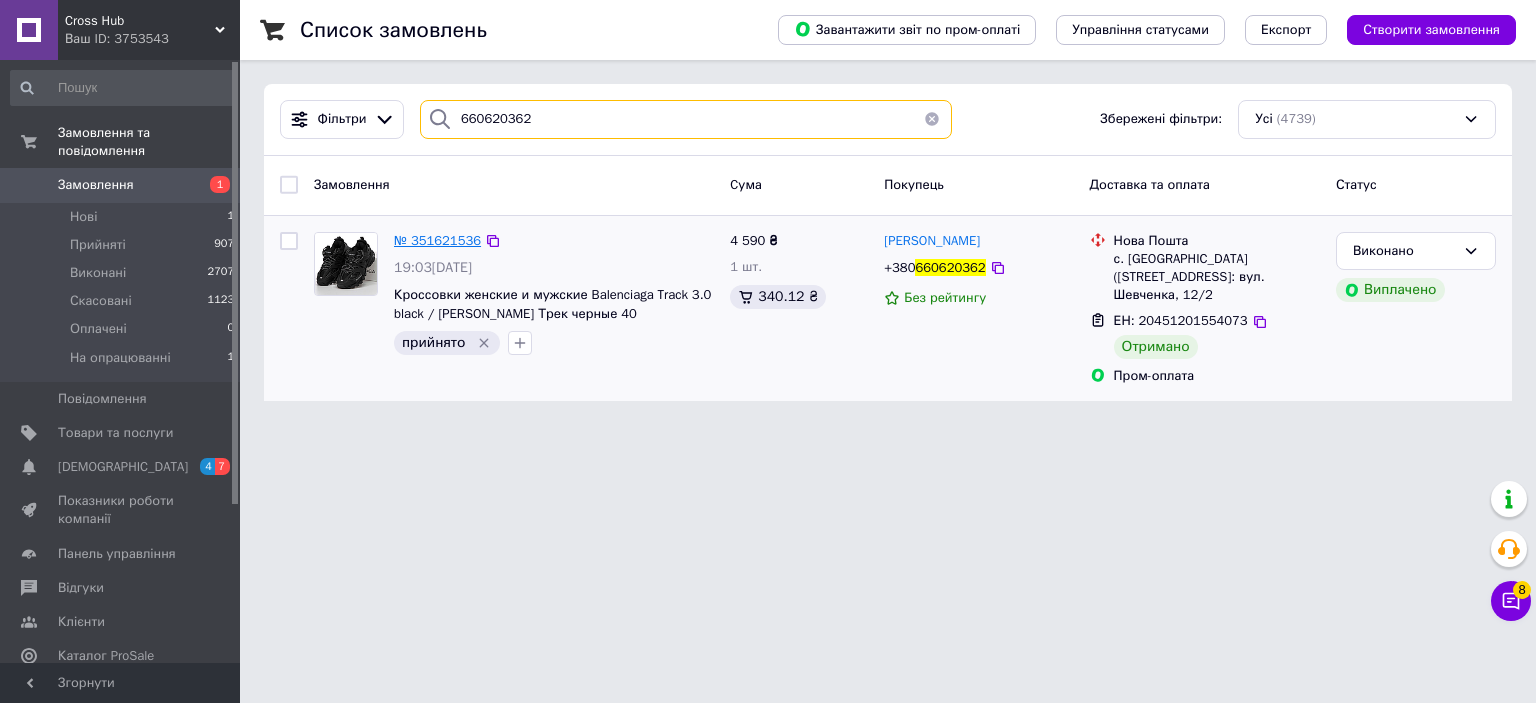 type on "660620362" 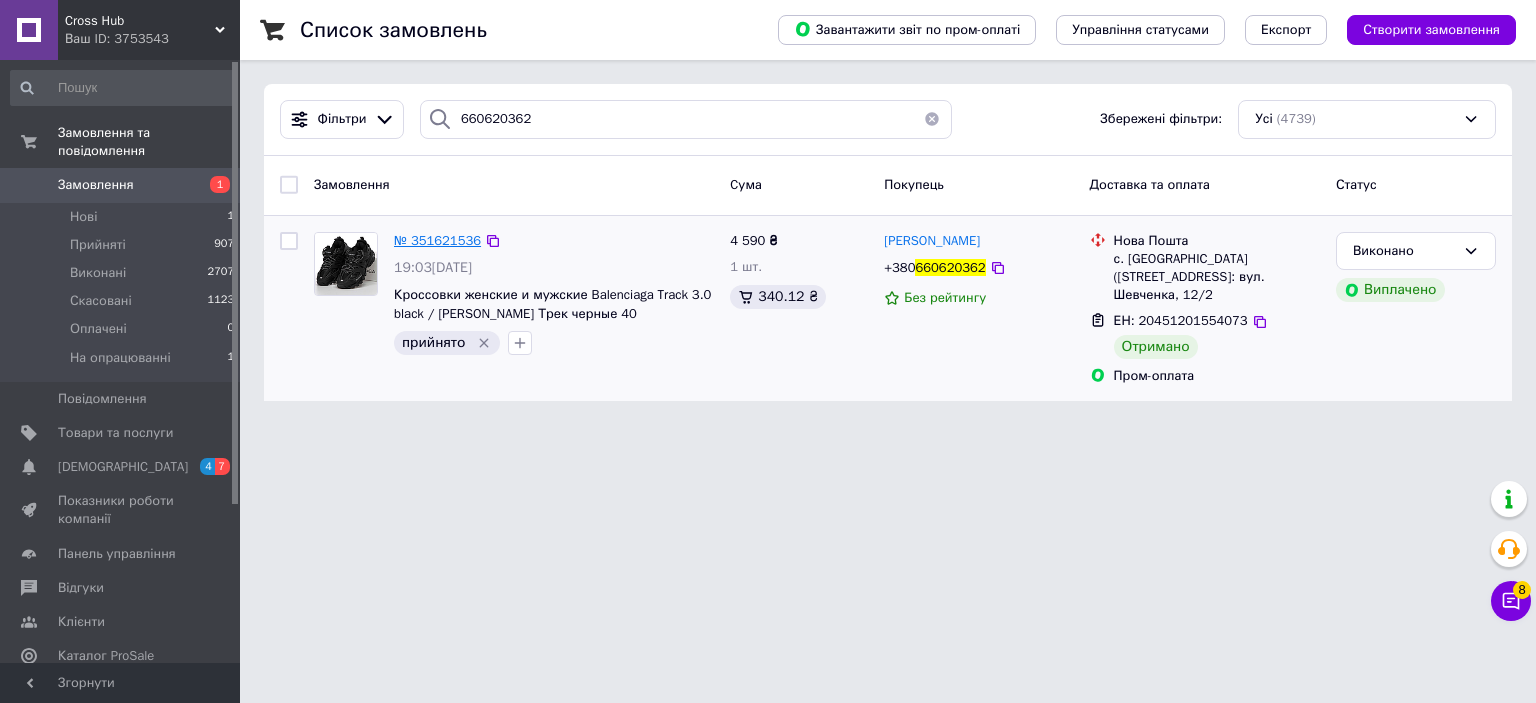 click on "№ 351621536" at bounding box center (437, 240) 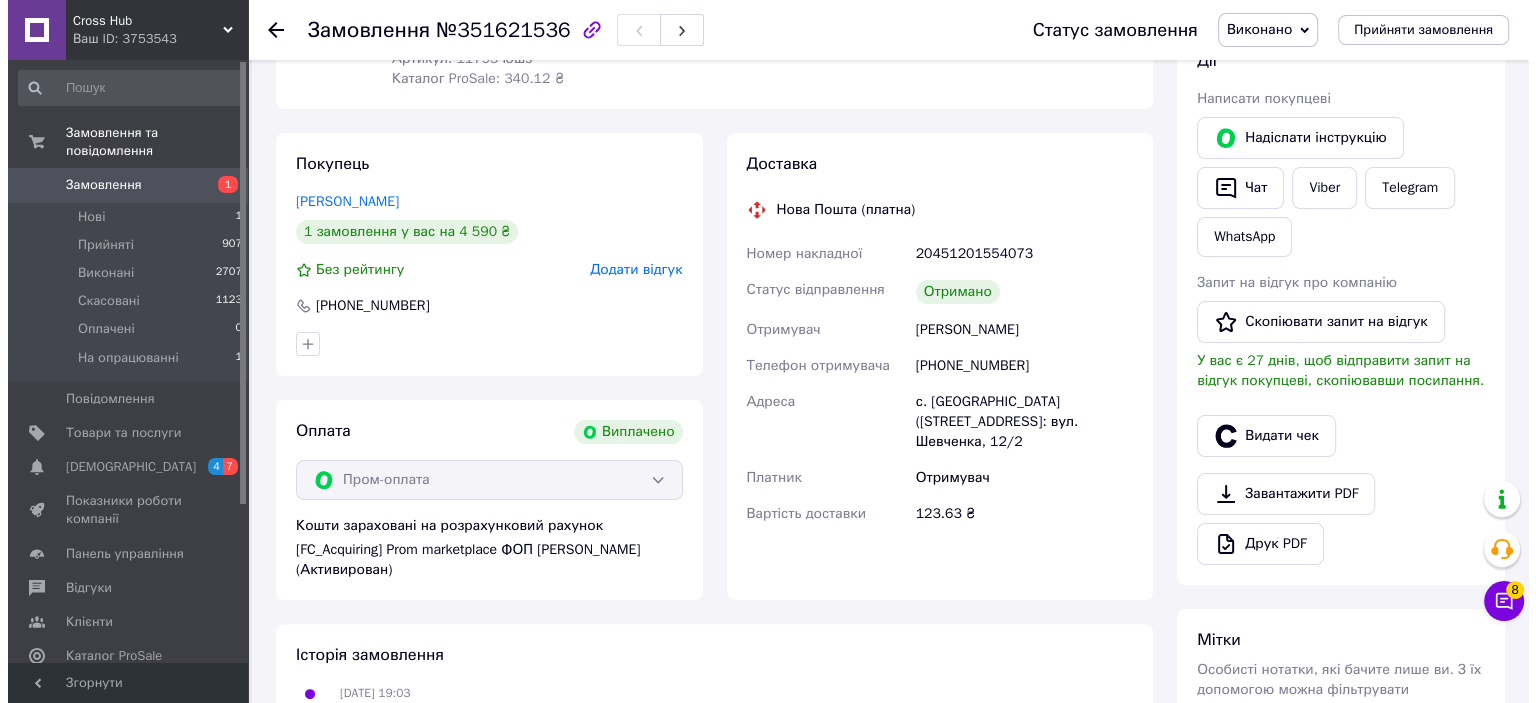 scroll, scrollTop: 300, scrollLeft: 0, axis: vertical 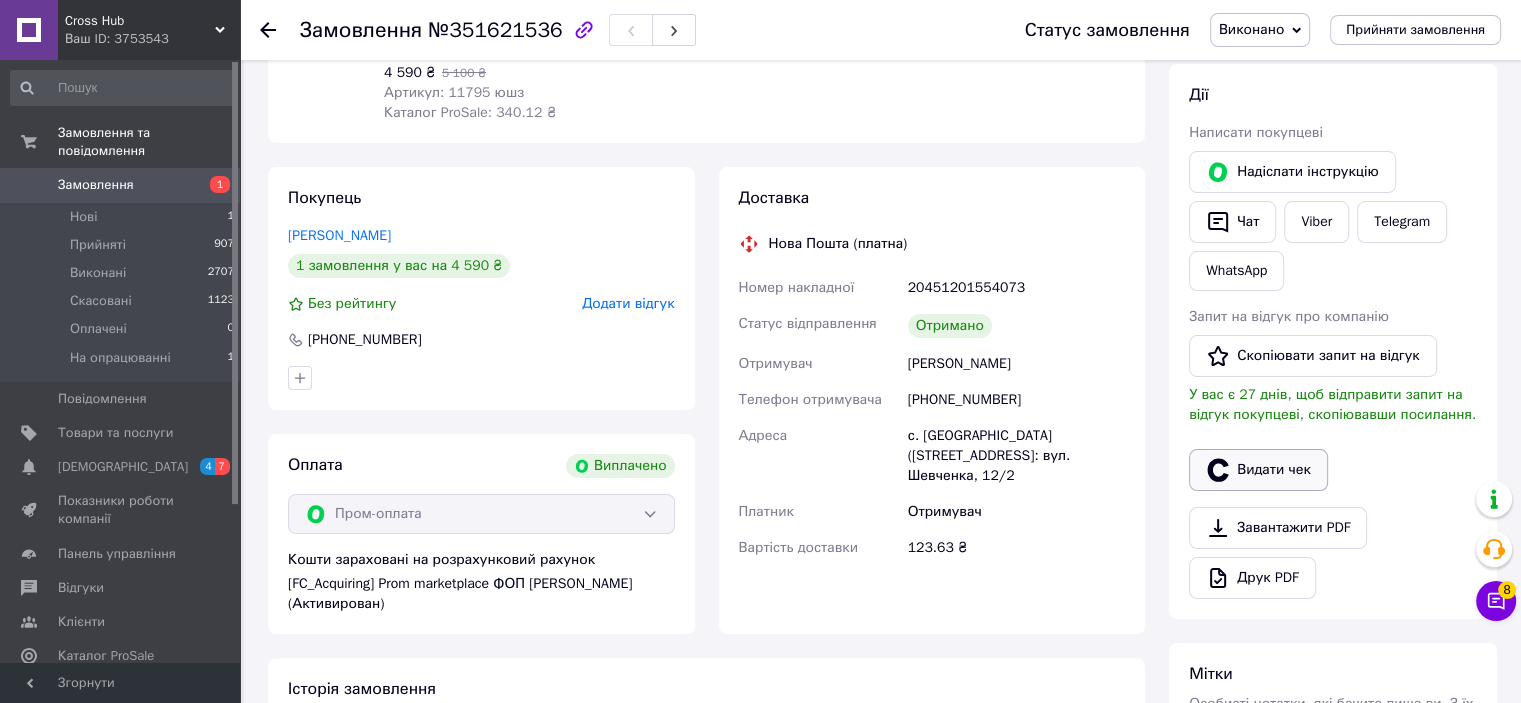 click on "Видати чек" at bounding box center [1258, 470] 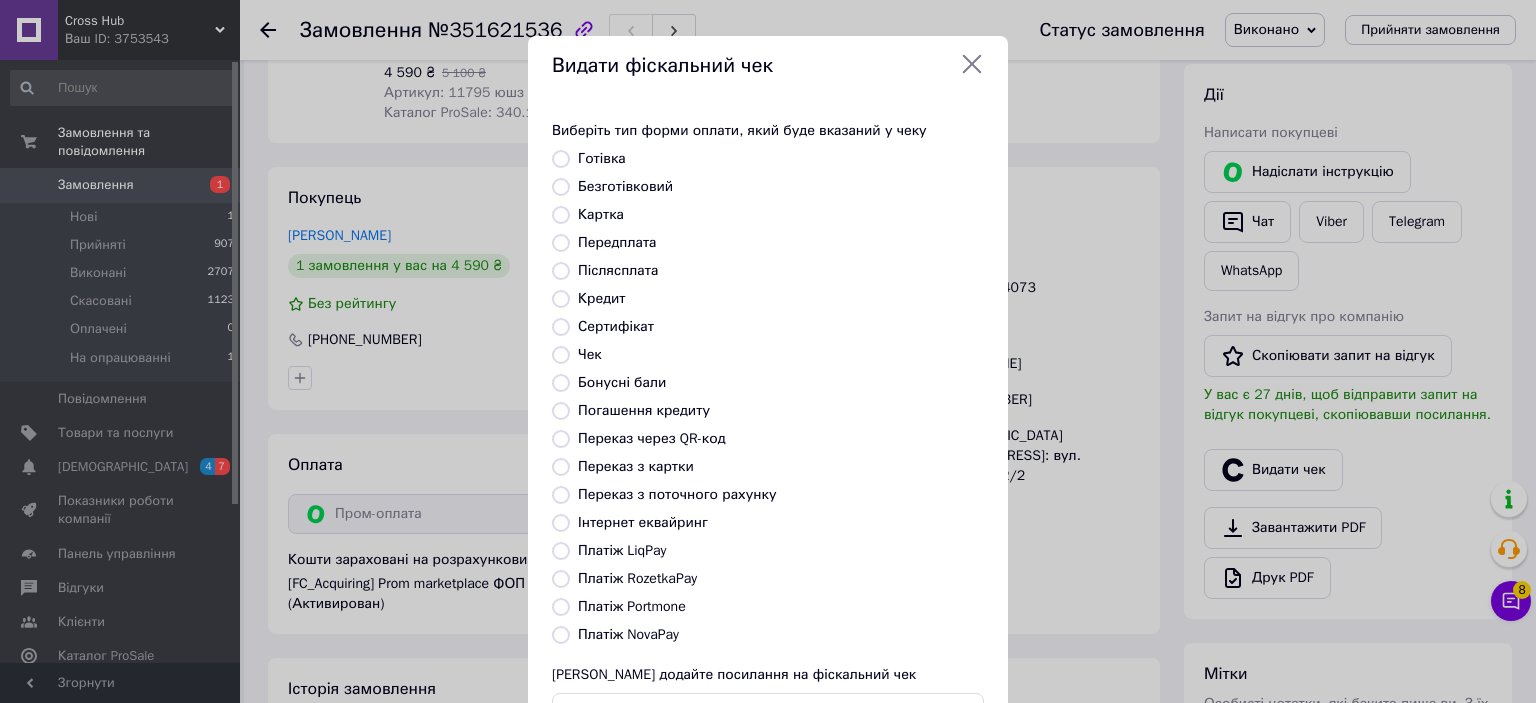 click on "Безготівковий" at bounding box center [625, 186] 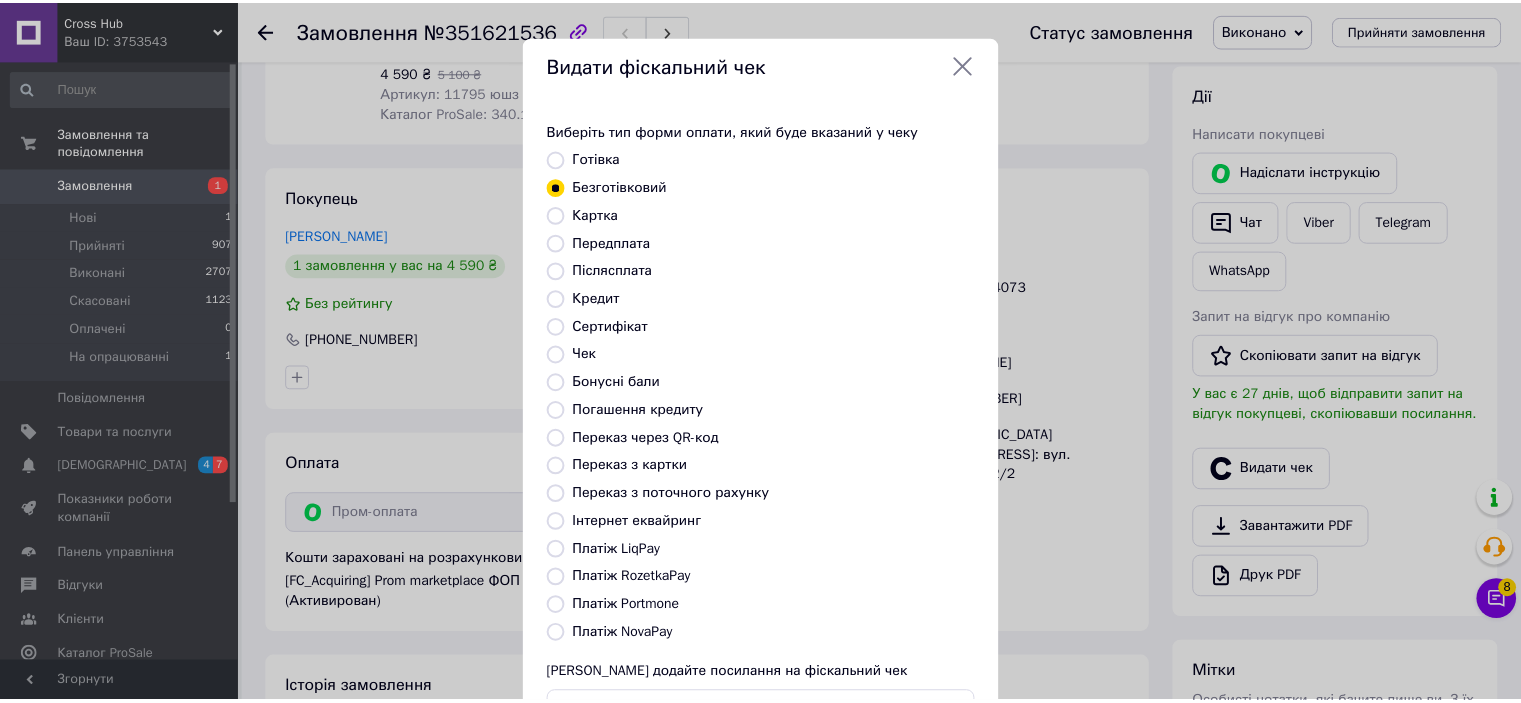 scroll, scrollTop: 155, scrollLeft: 0, axis: vertical 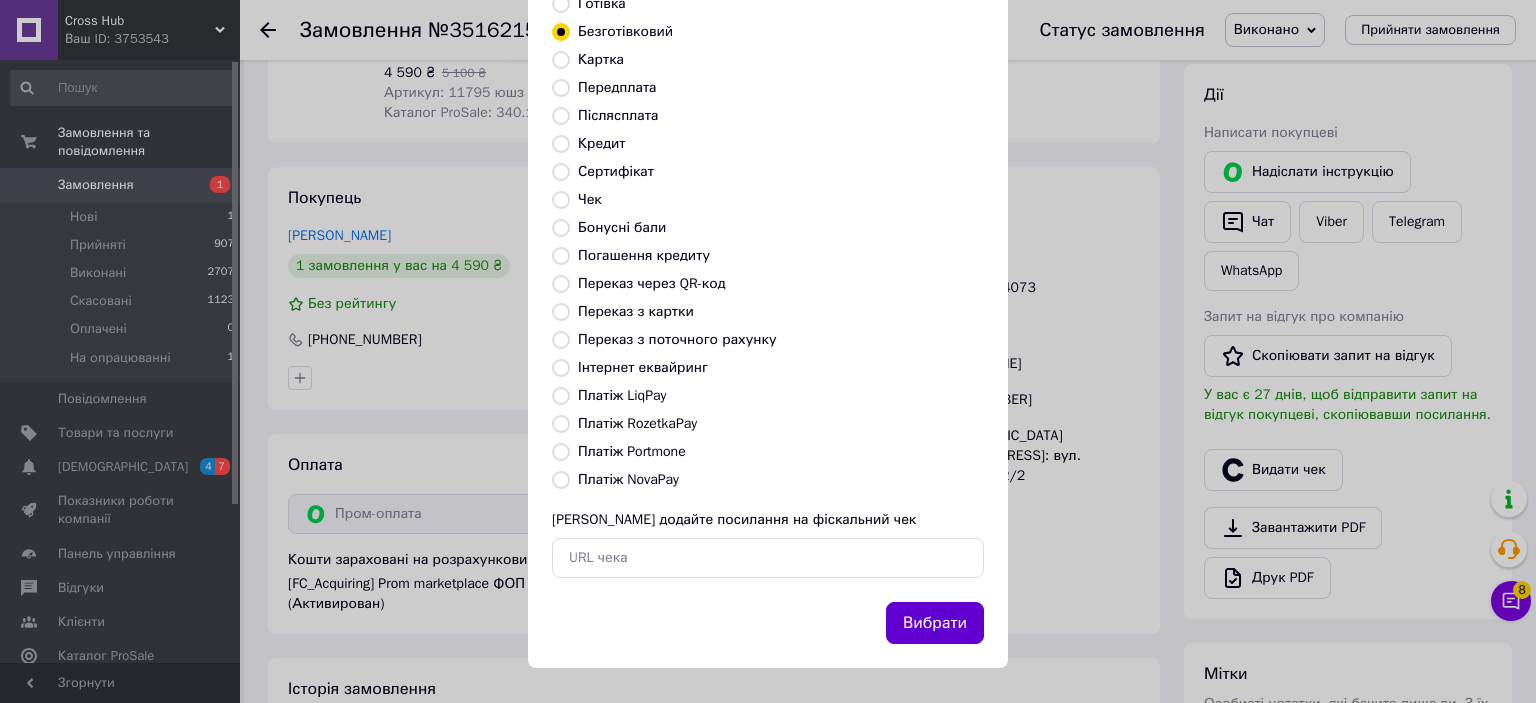 click on "Вибрати" at bounding box center [935, 623] 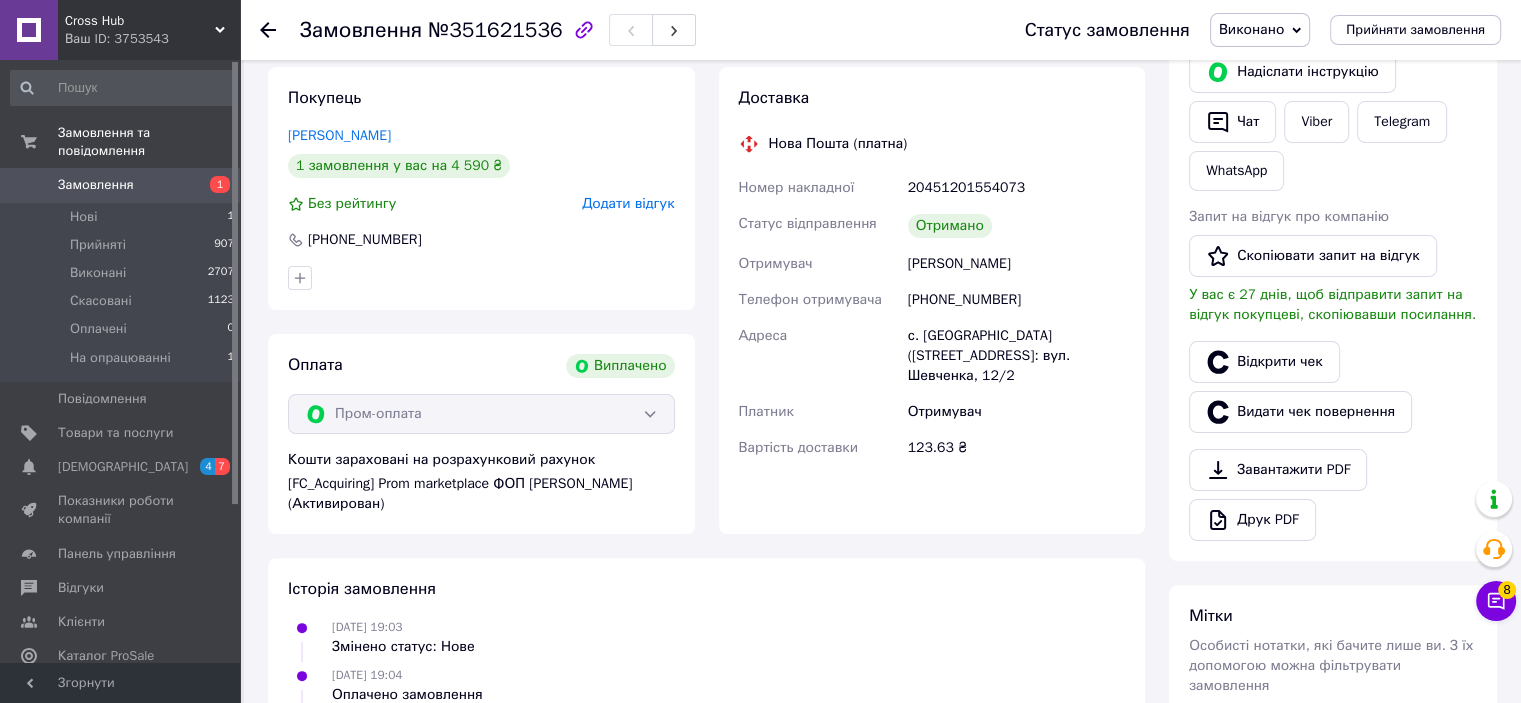 scroll, scrollTop: 0, scrollLeft: 0, axis: both 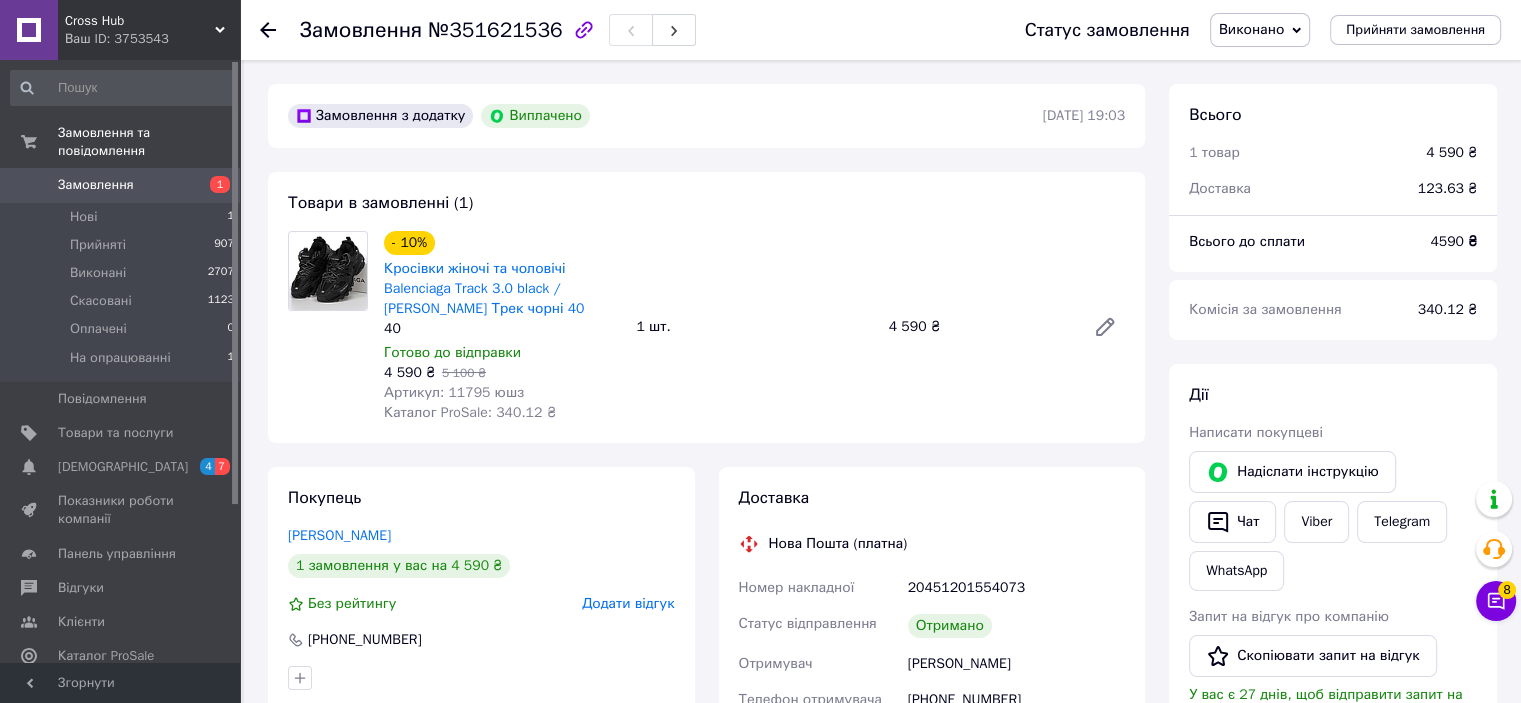 click on "Ваш ID: 3753543" at bounding box center [152, 39] 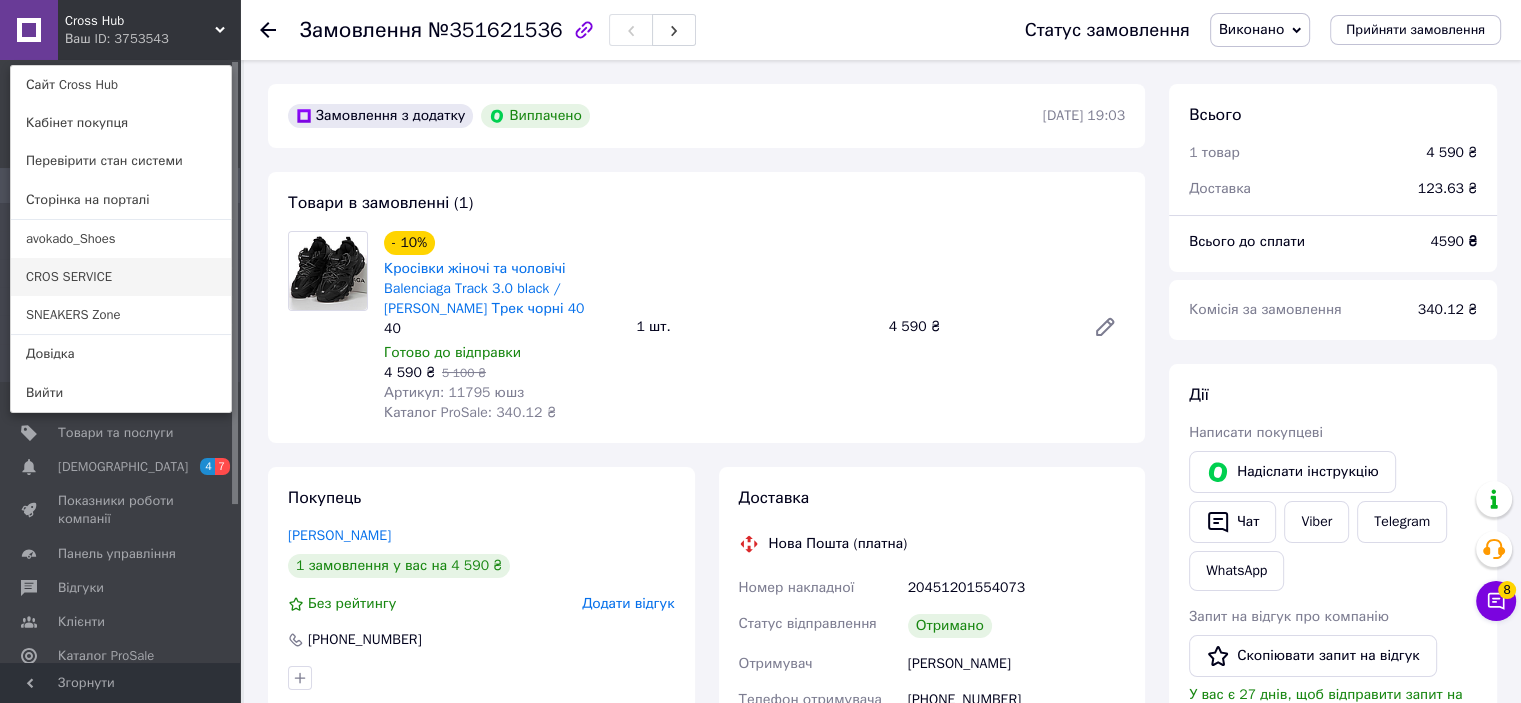 click on "CROS SERVICE" at bounding box center [121, 277] 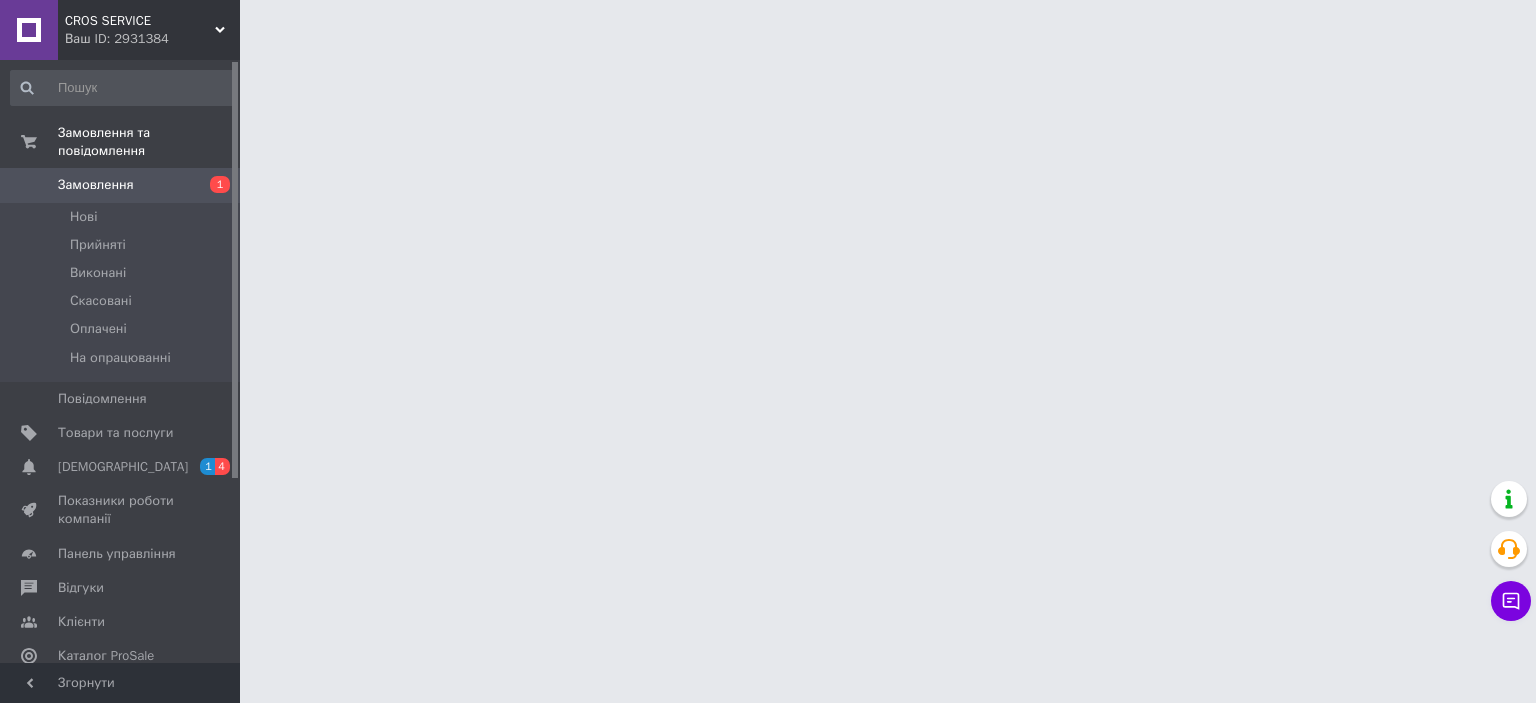 scroll, scrollTop: 0, scrollLeft: 0, axis: both 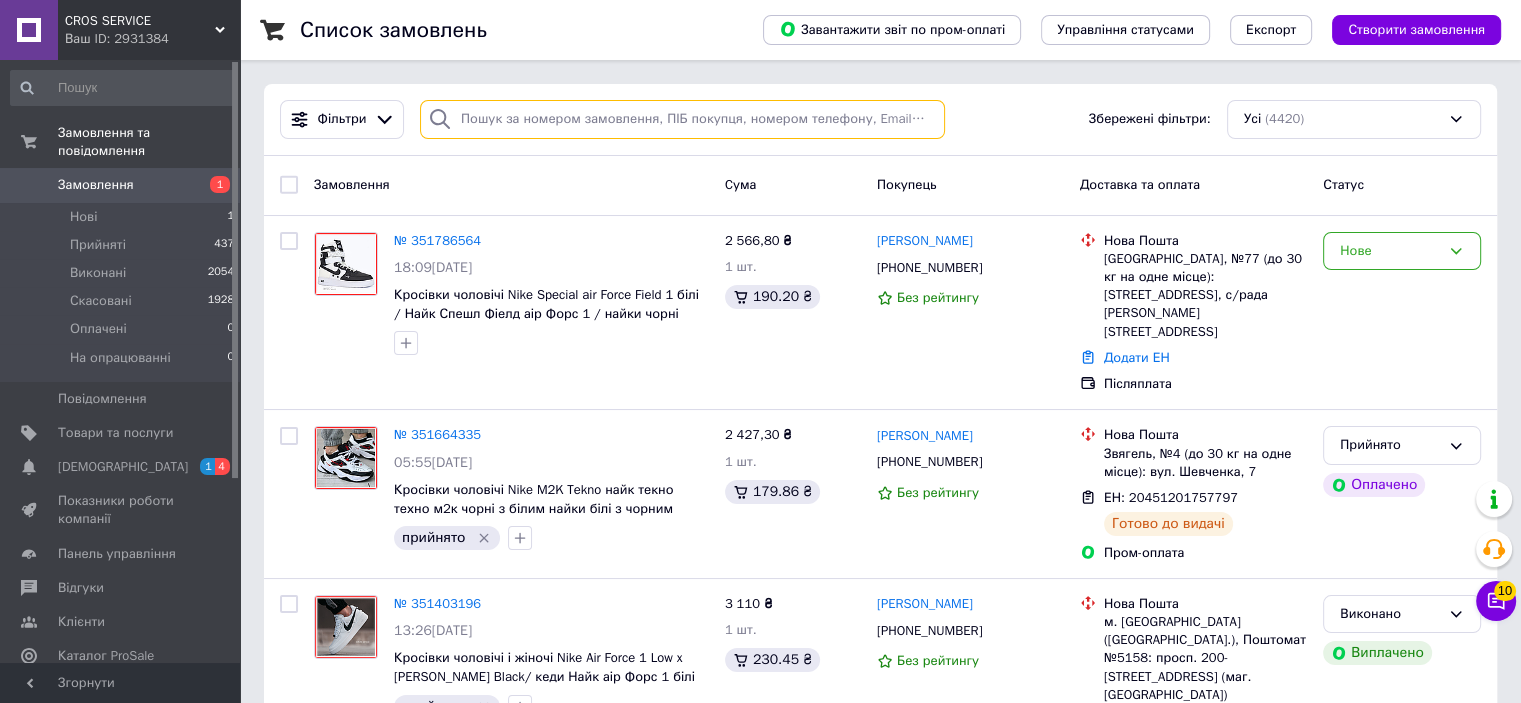 click at bounding box center (682, 119) 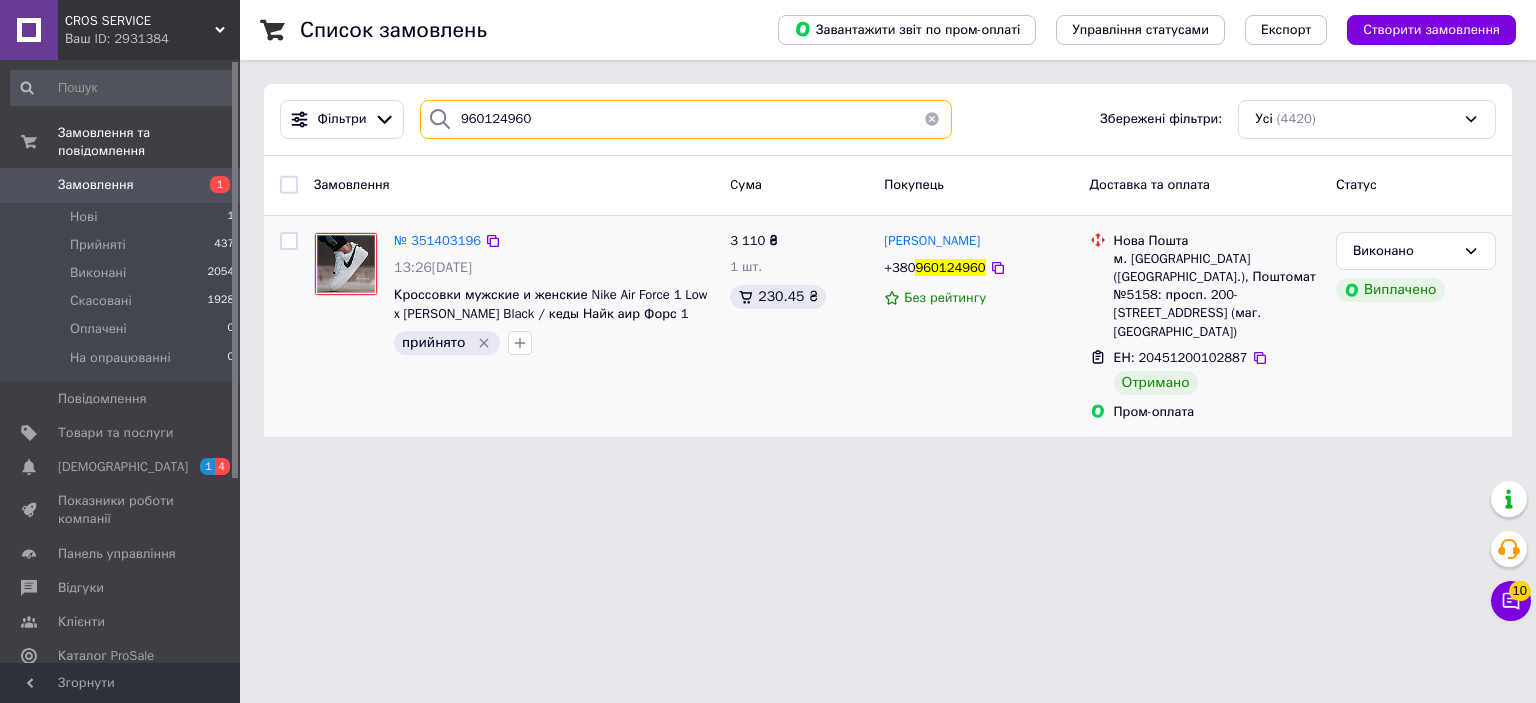 type on "960124960" 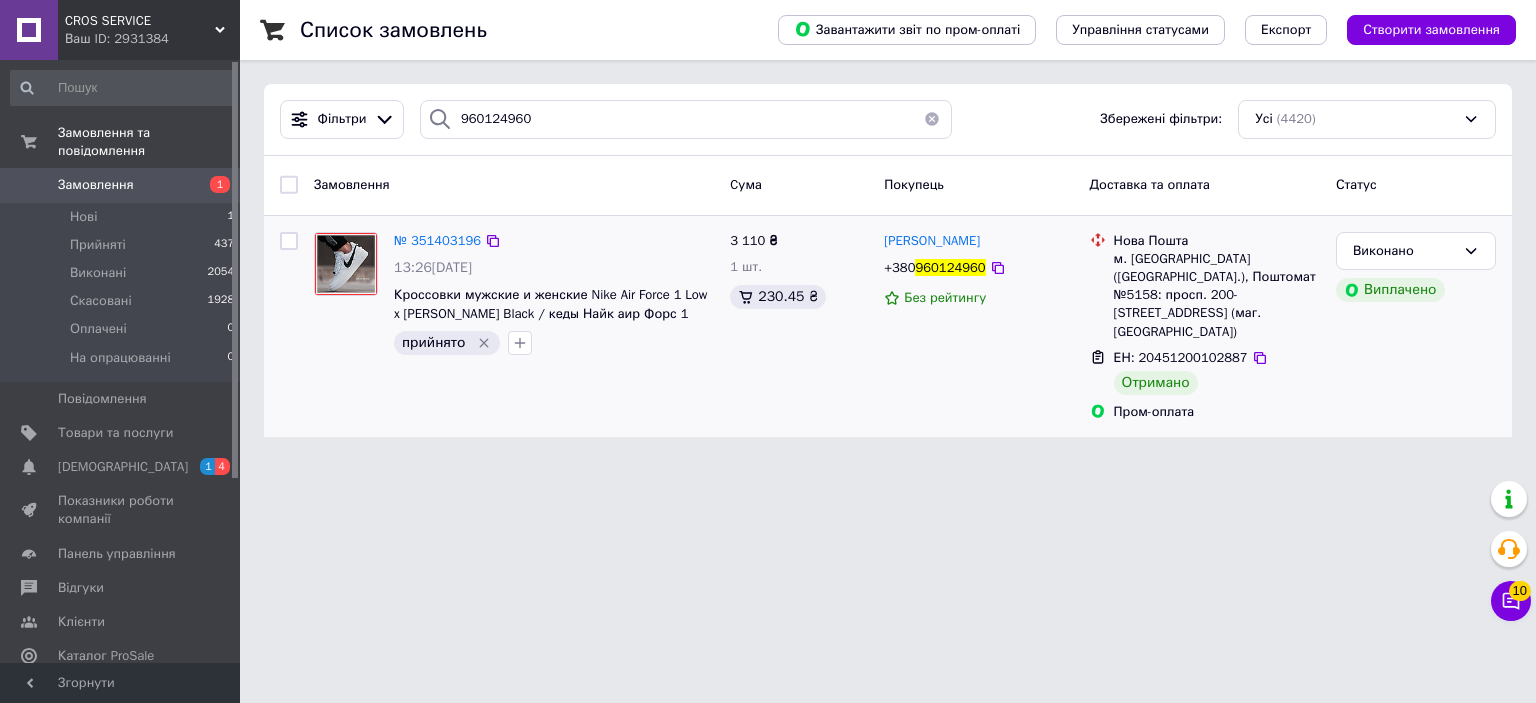 click at bounding box center (346, 264) 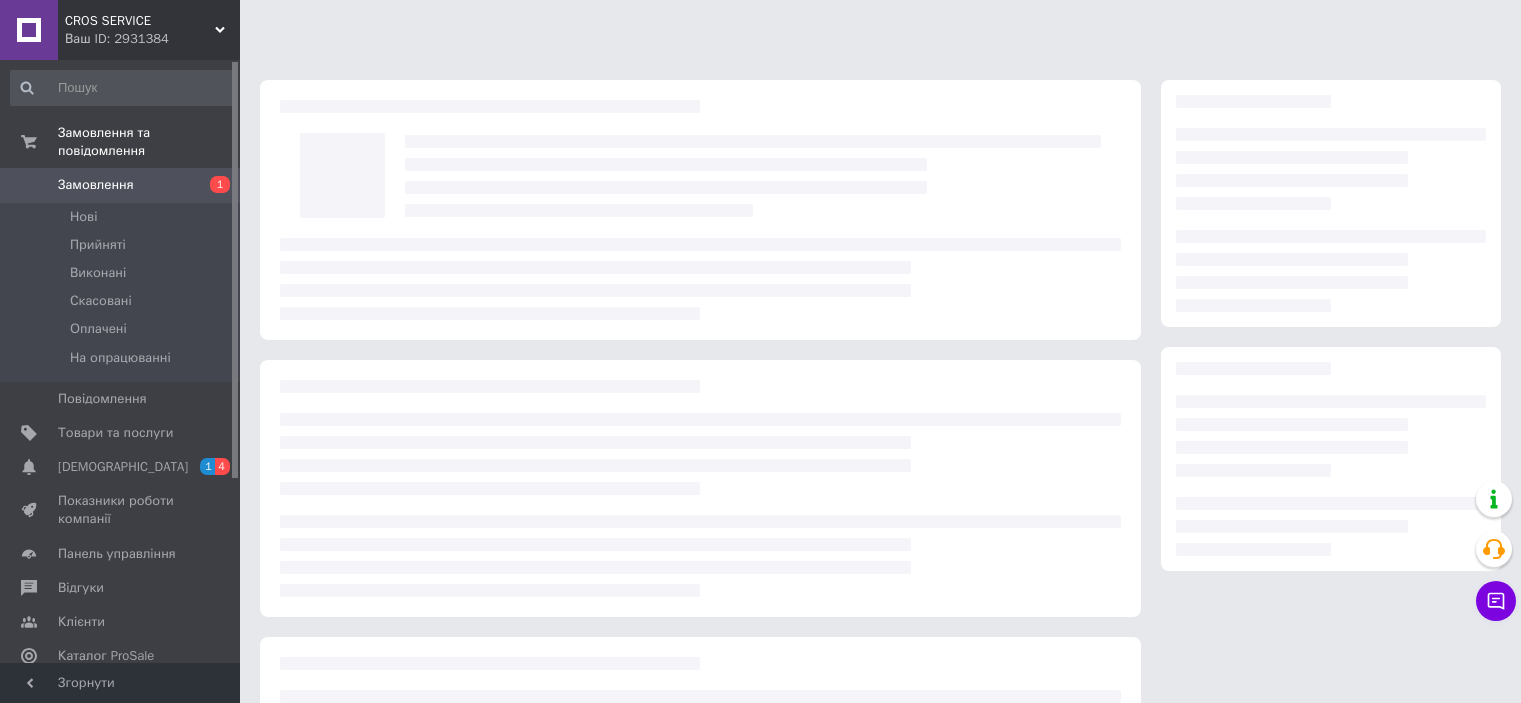 scroll, scrollTop: 0, scrollLeft: 0, axis: both 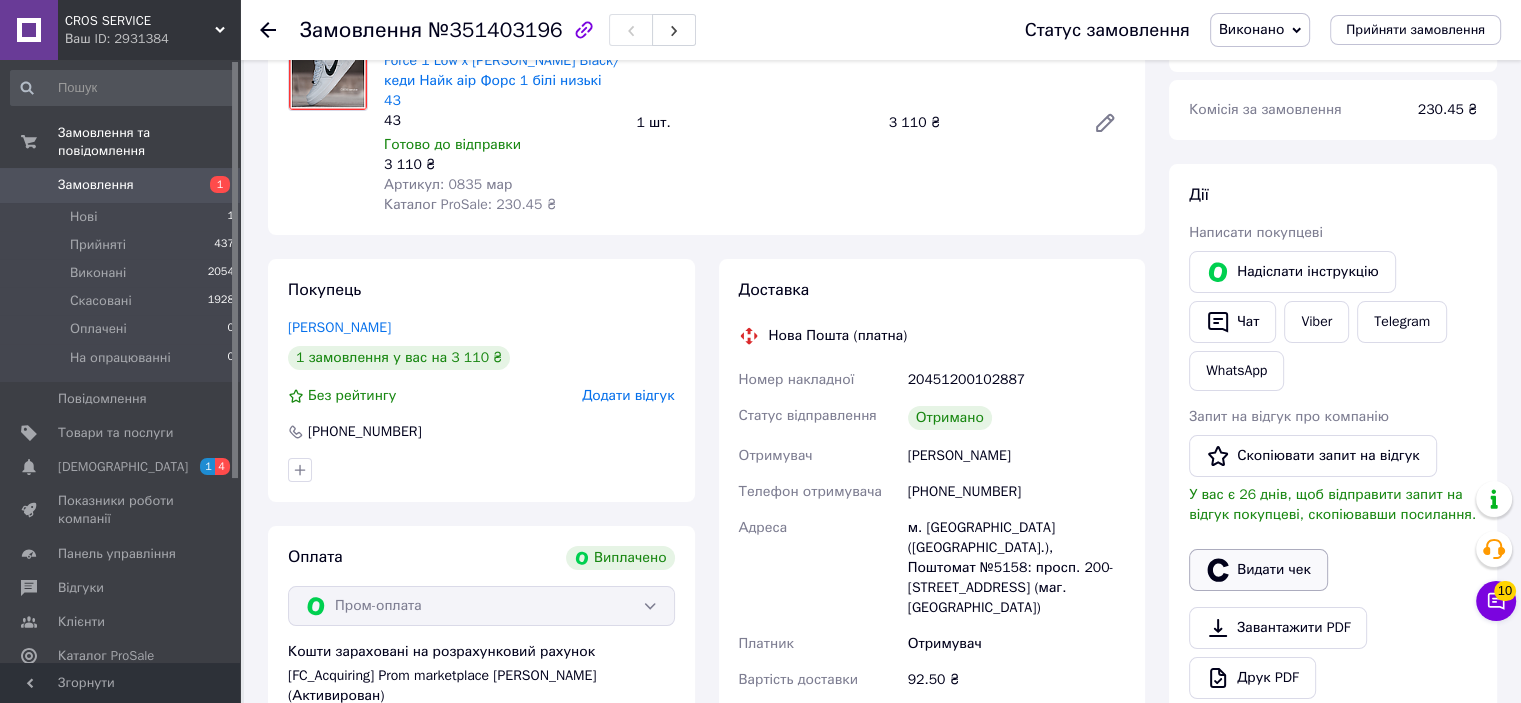 click on "Видати чек" at bounding box center (1258, 570) 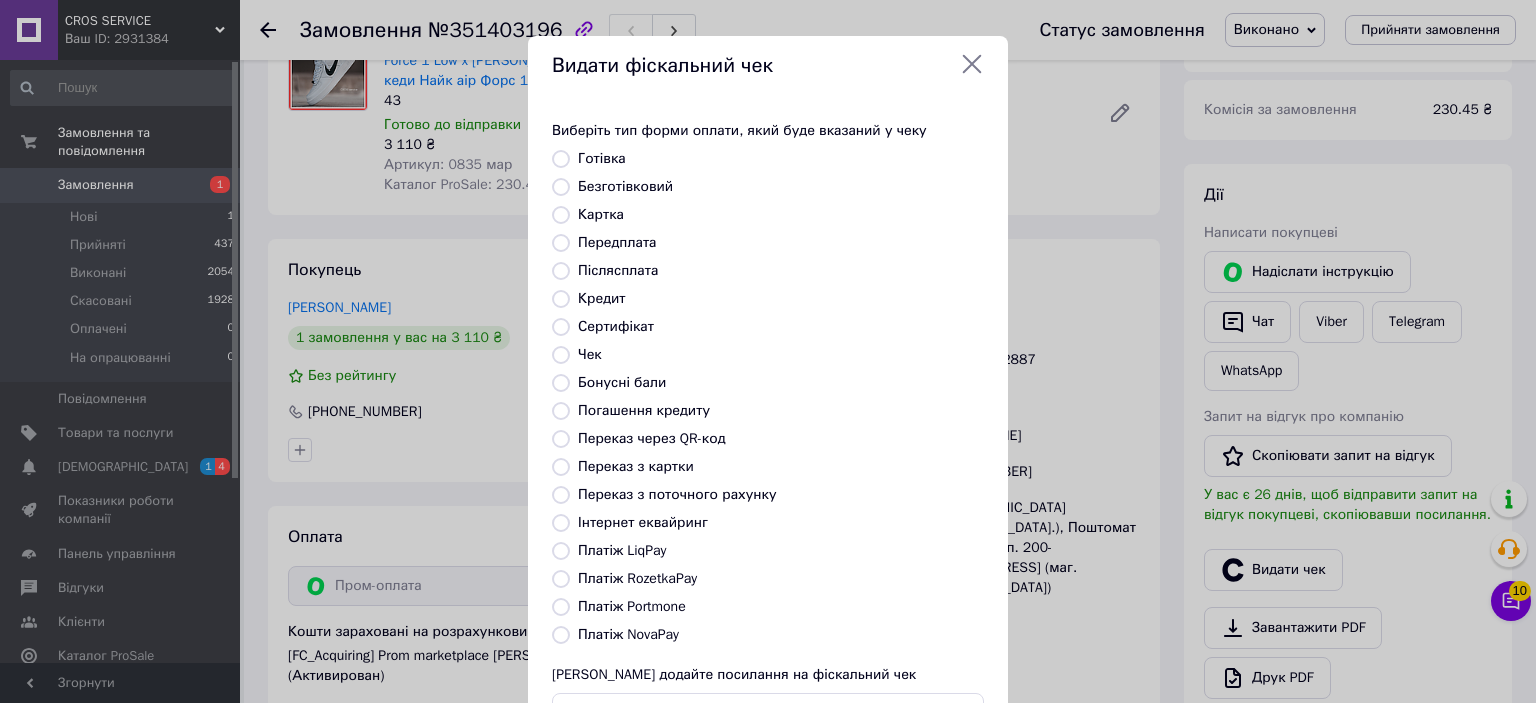 click on "Безготівковий" at bounding box center (625, 186) 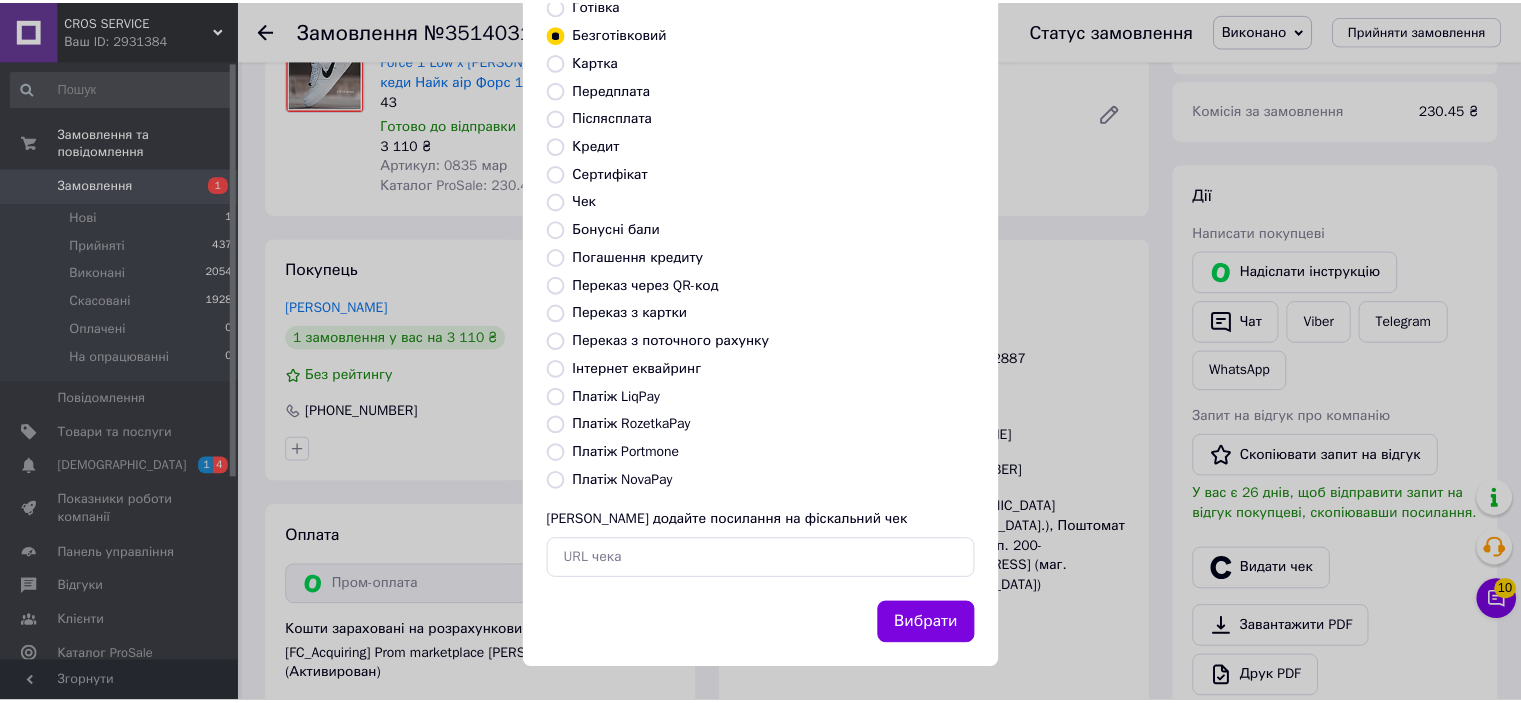 scroll, scrollTop: 155, scrollLeft: 0, axis: vertical 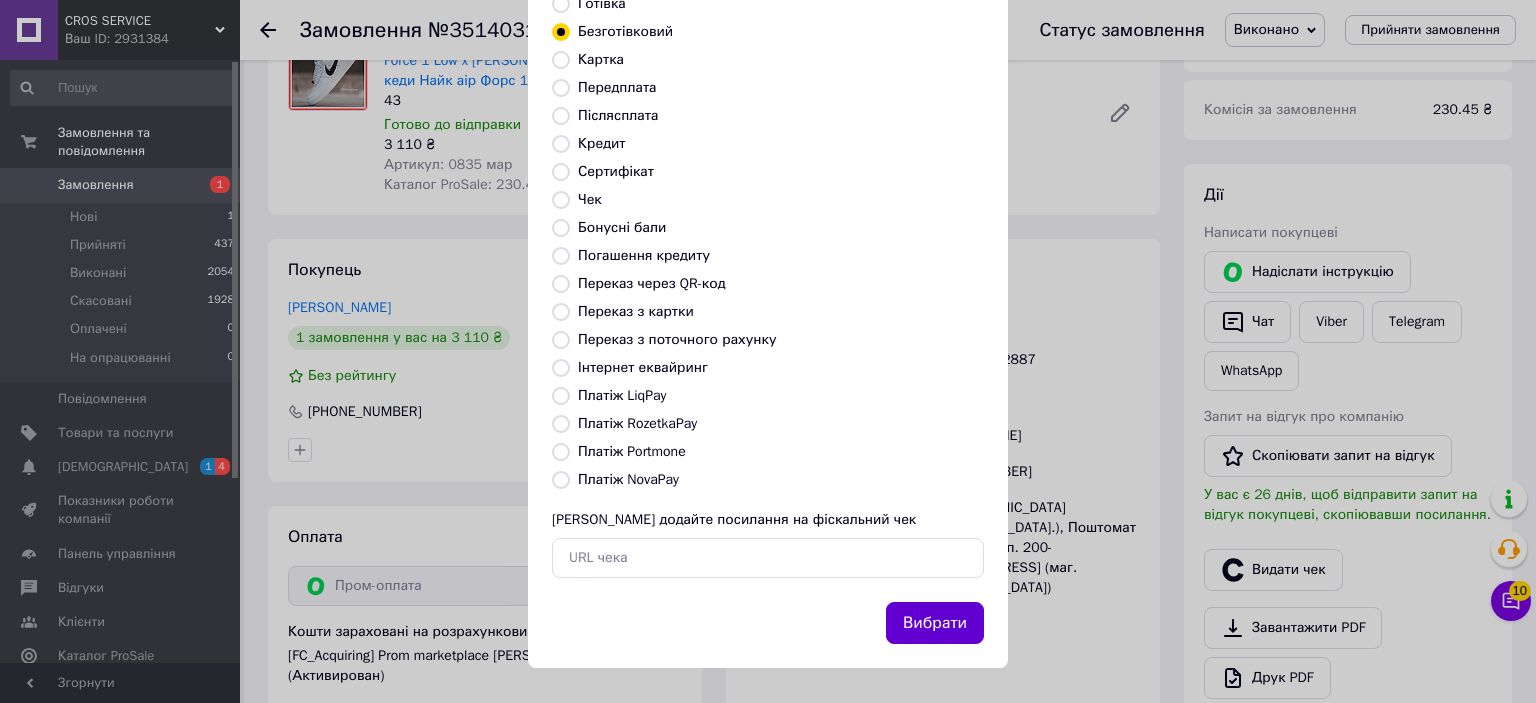 click on "Вибрати" at bounding box center (935, 623) 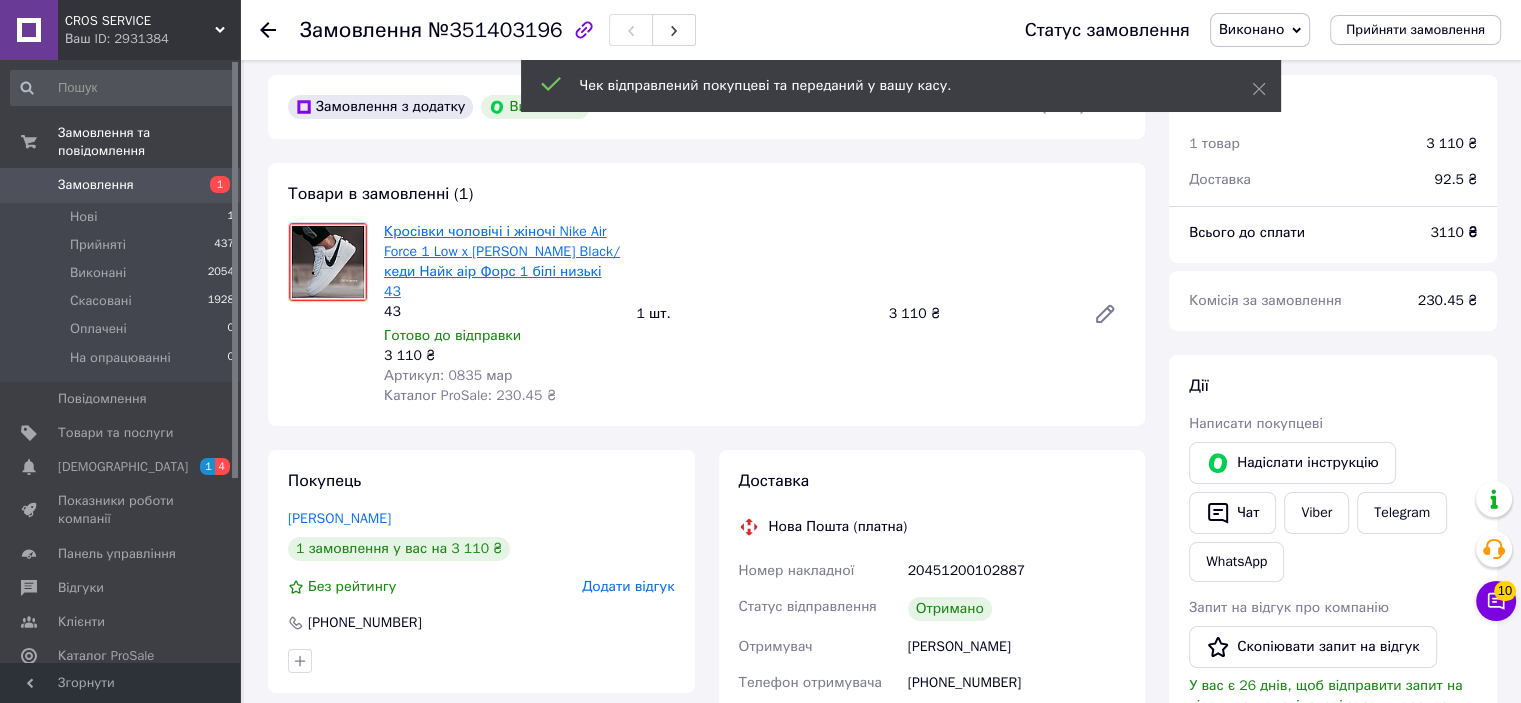 scroll, scrollTop: 0, scrollLeft: 0, axis: both 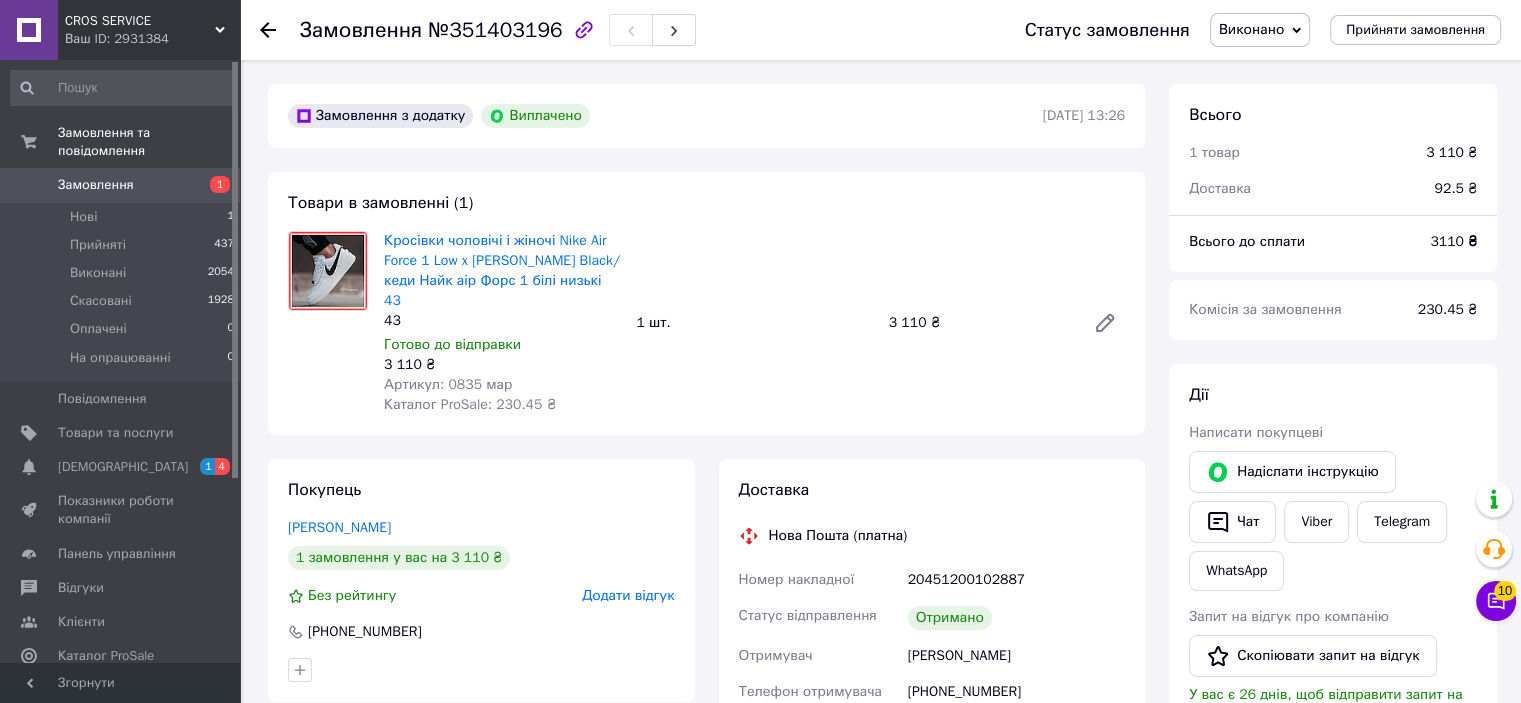 click on "Ваш ID: 2931384" at bounding box center [152, 39] 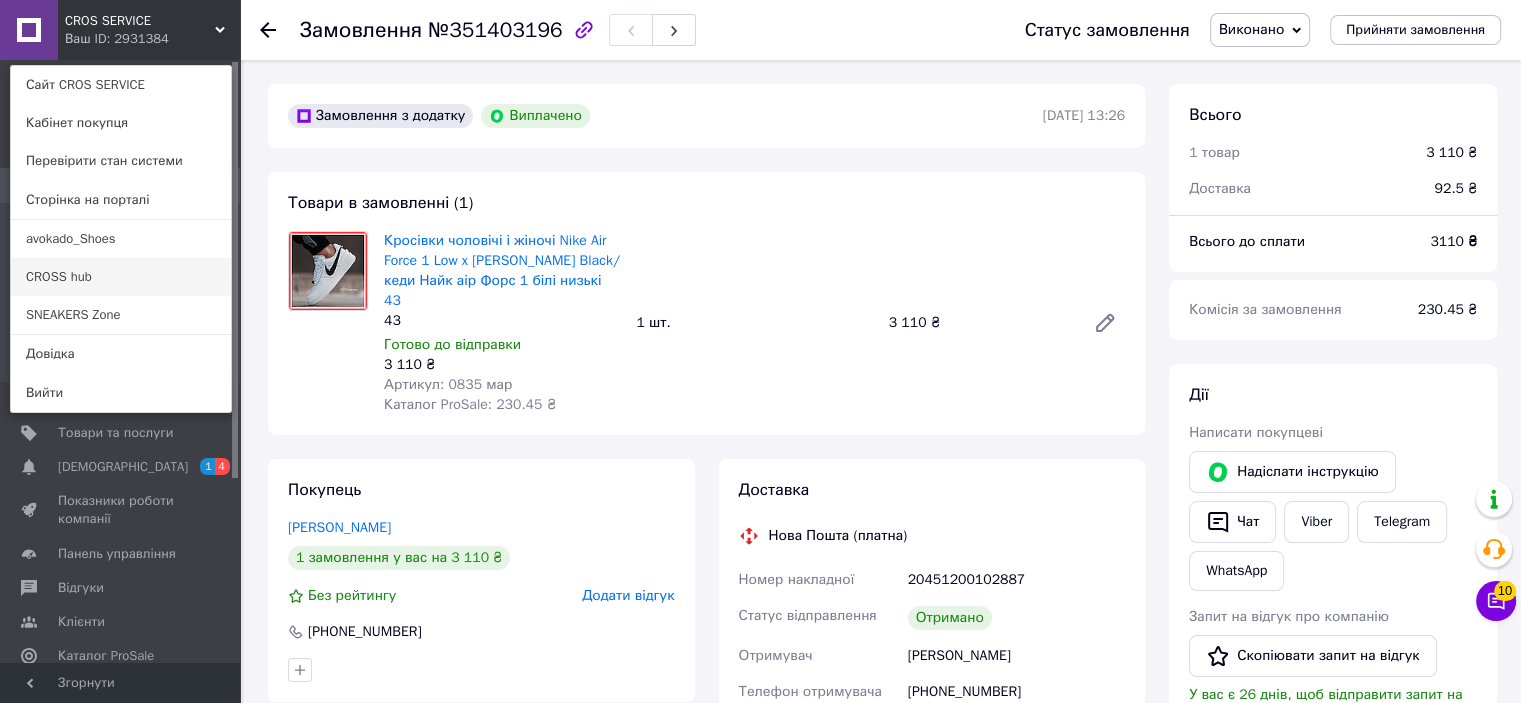 click on "CROSS hub" at bounding box center [121, 277] 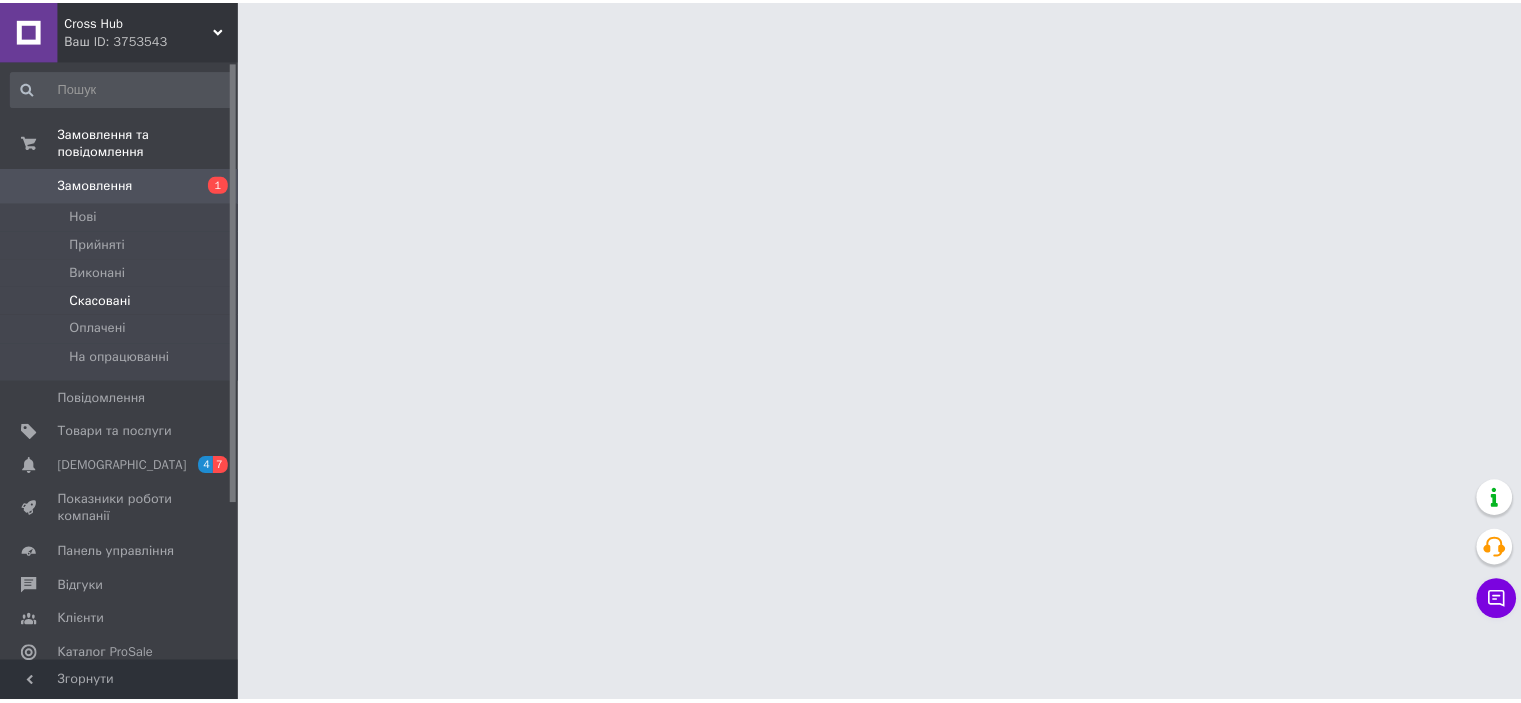 scroll, scrollTop: 0, scrollLeft: 0, axis: both 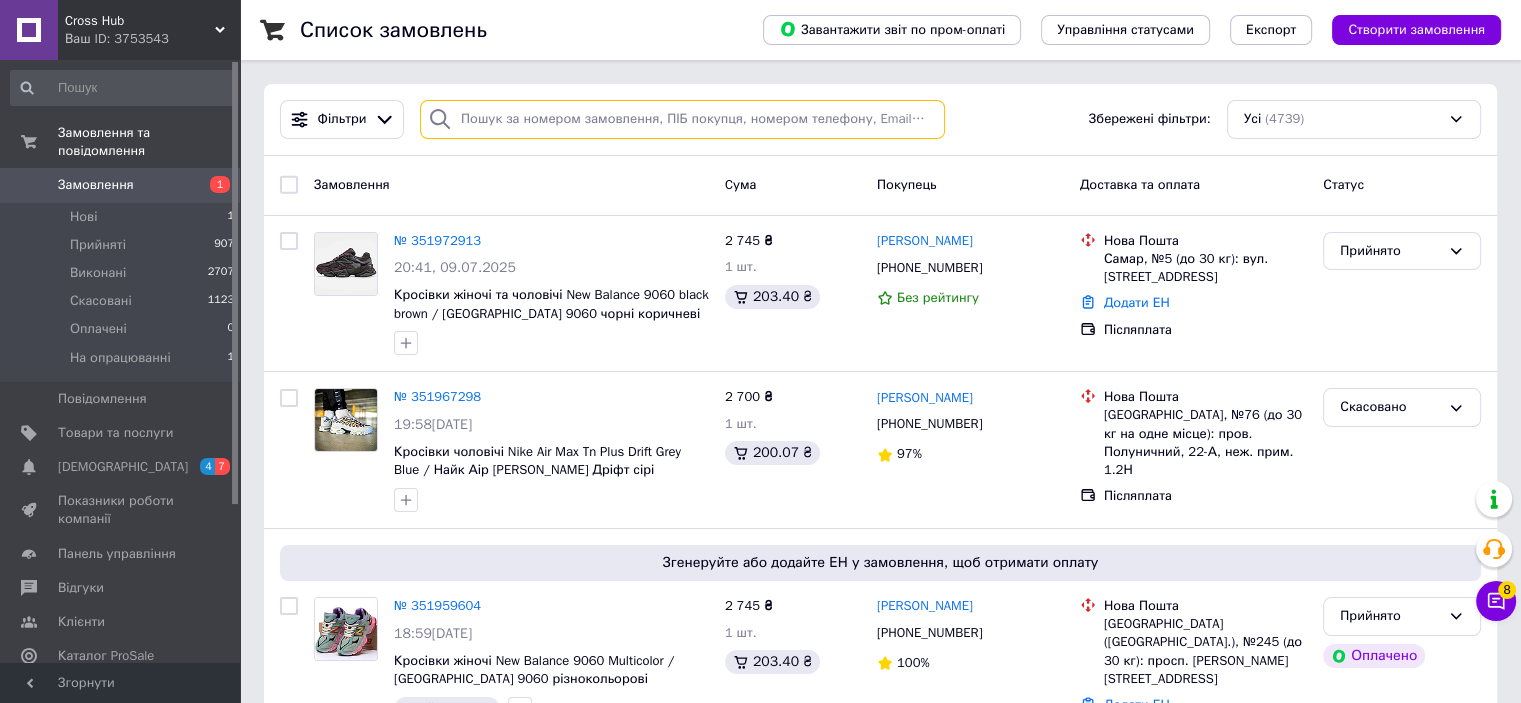 click at bounding box center (682, 119) 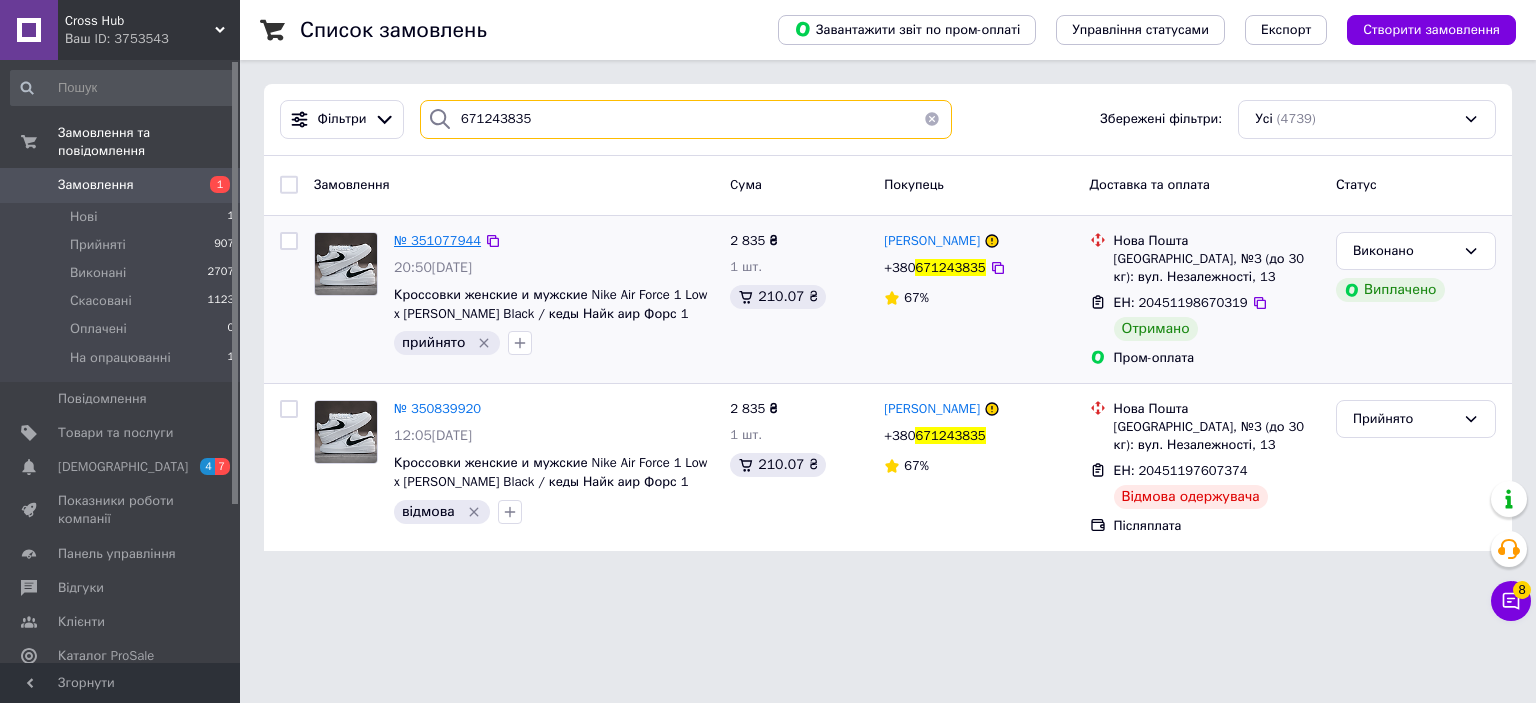 type on "671243835" 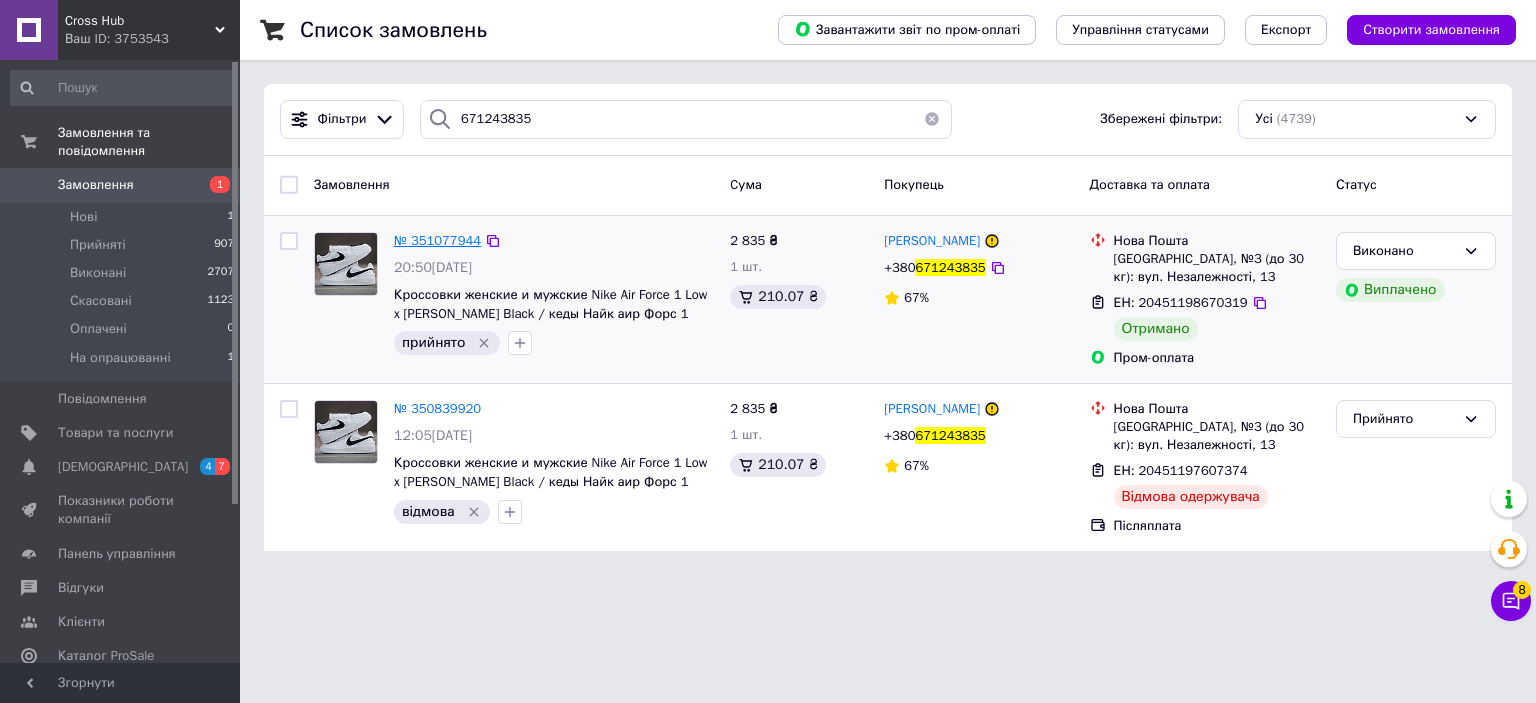 click on "№ 351077944" at bounding box center (437, 240) 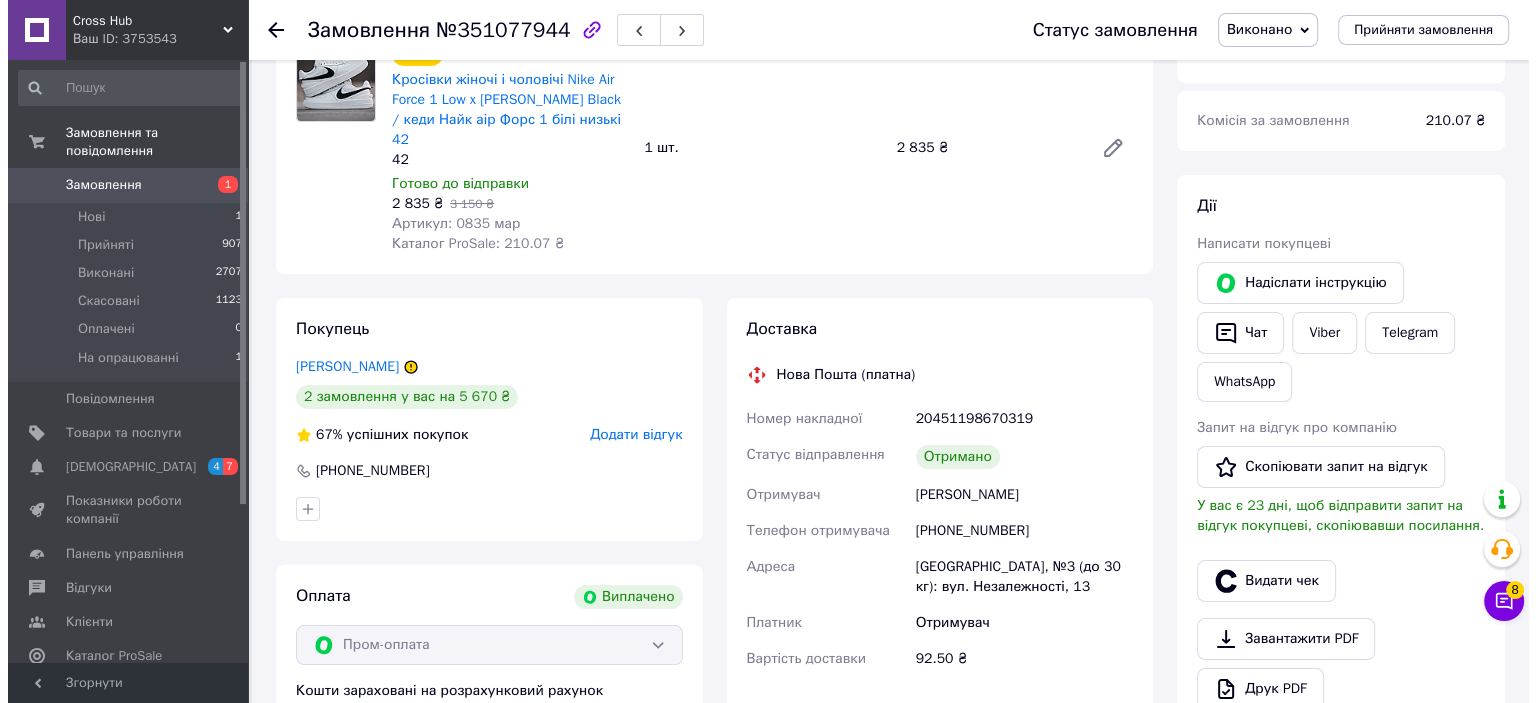 scroll, scrollTop: 200, scrollLeft: 0, axis: vertical 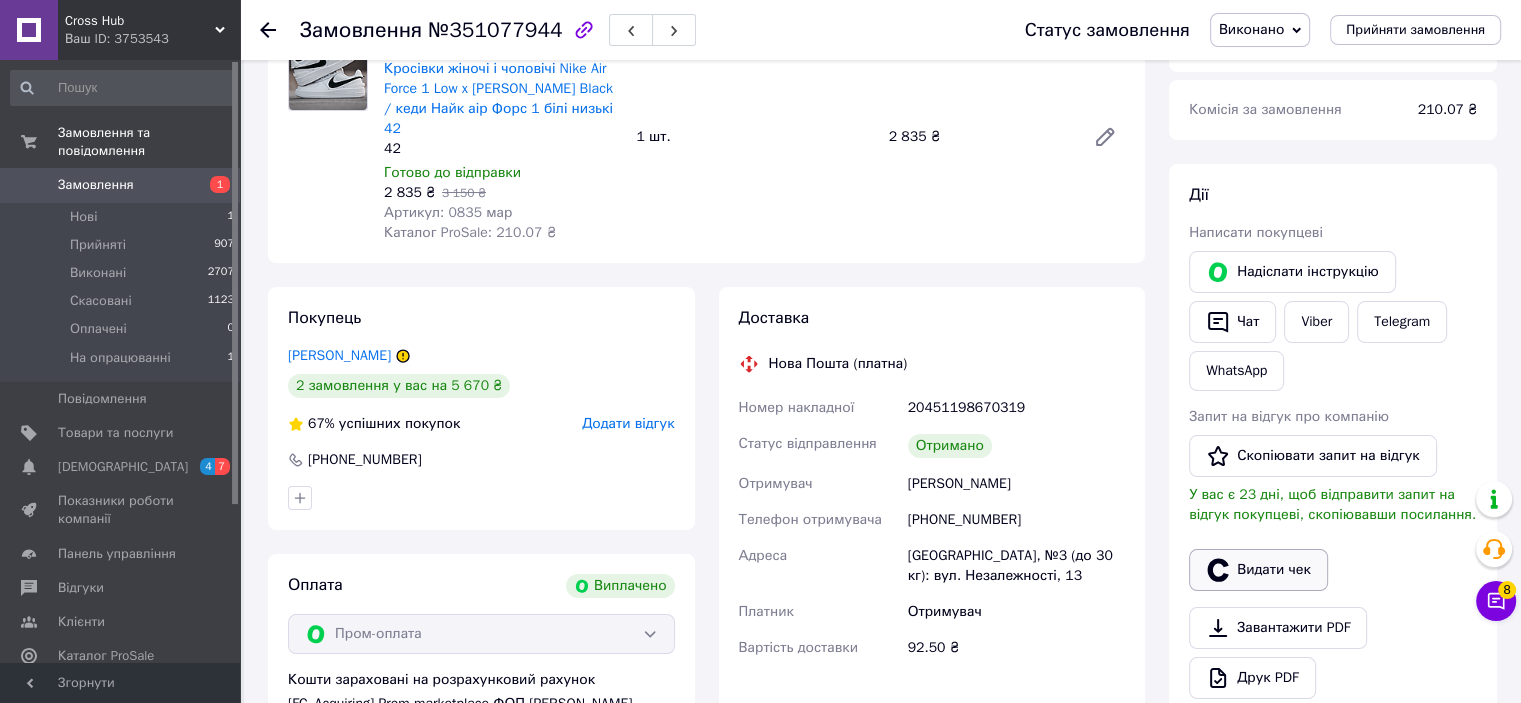 click on "Видати чек" at bounding box center (1258, 570) 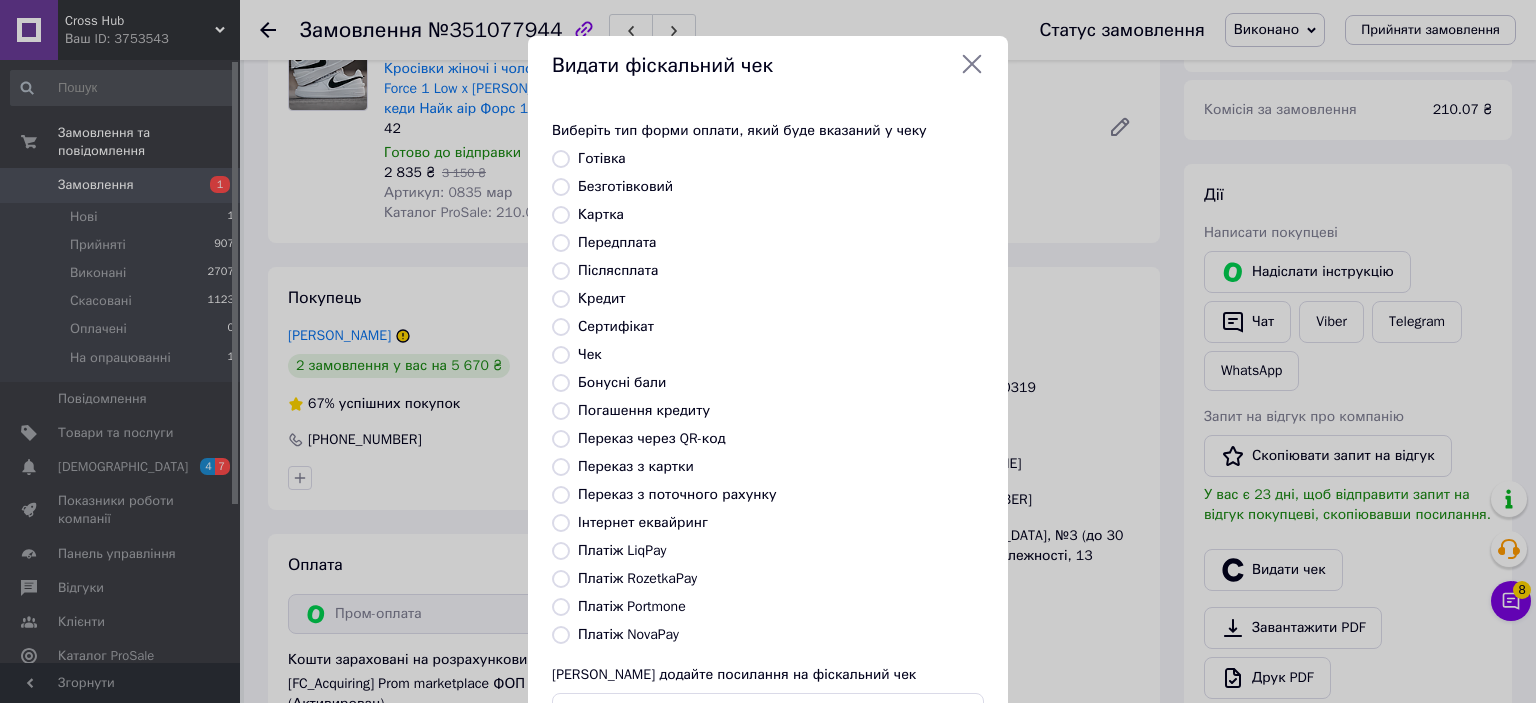 click on "Безготівковий" at bounding box center (625, 186) 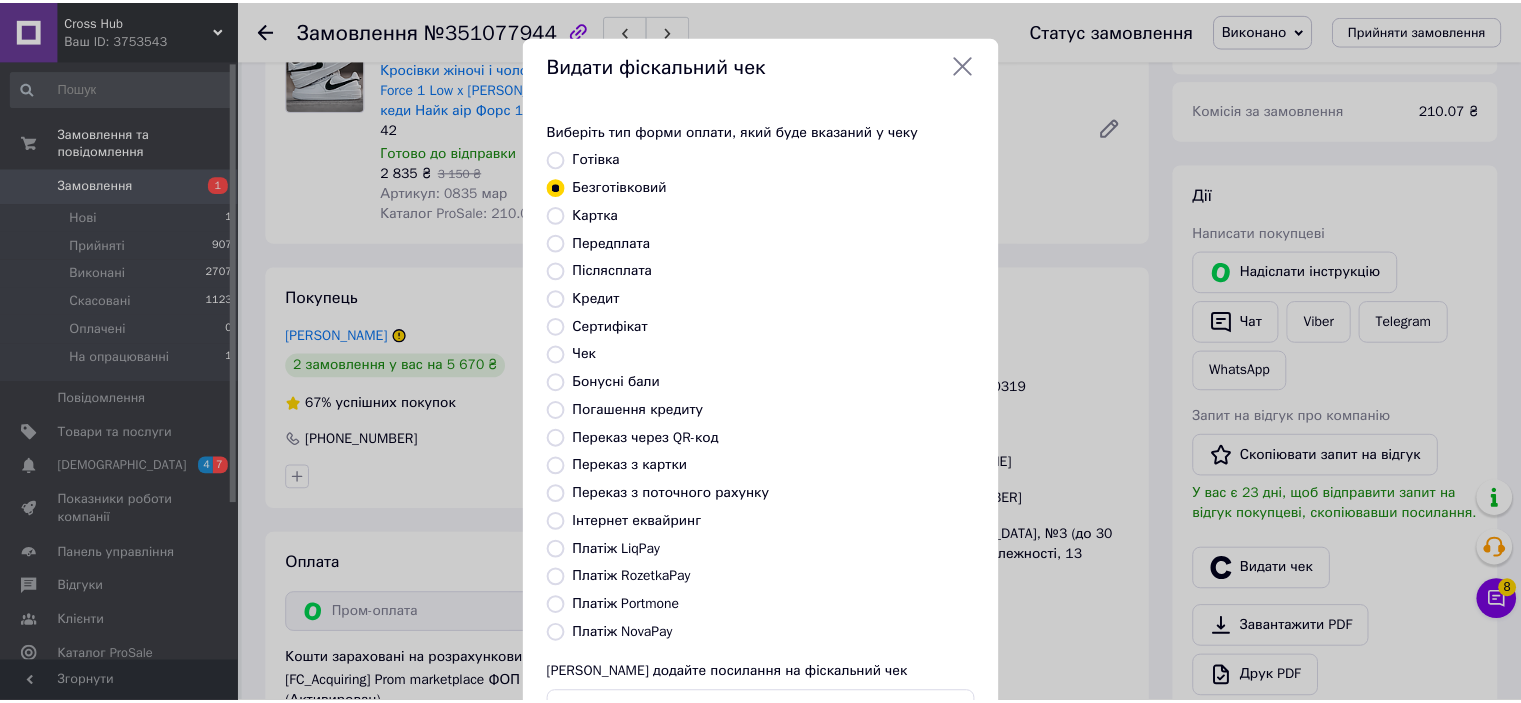 scroll, scrollTop: 155, scrollLeft: 0, axis: vertical 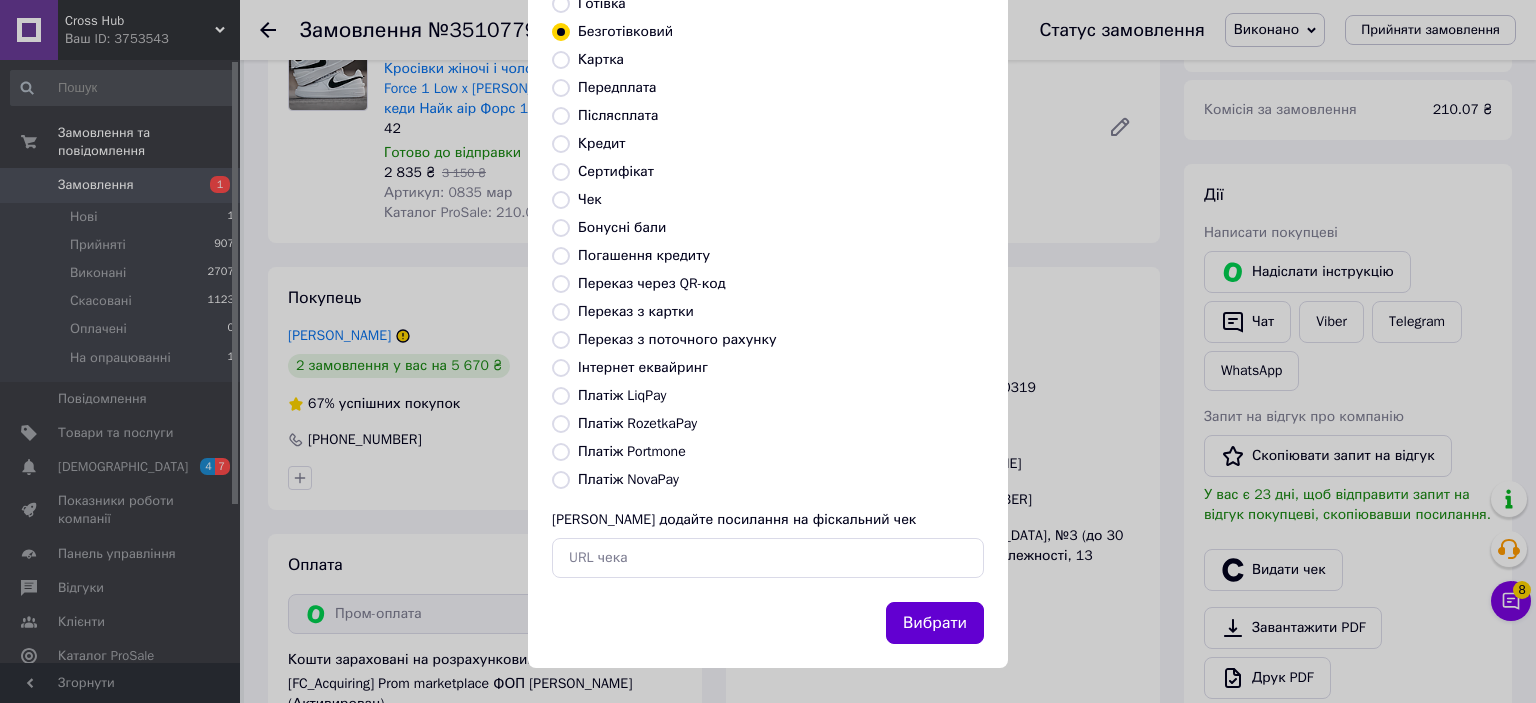 click on "Вибрати" at bounding box center [935, 623] 